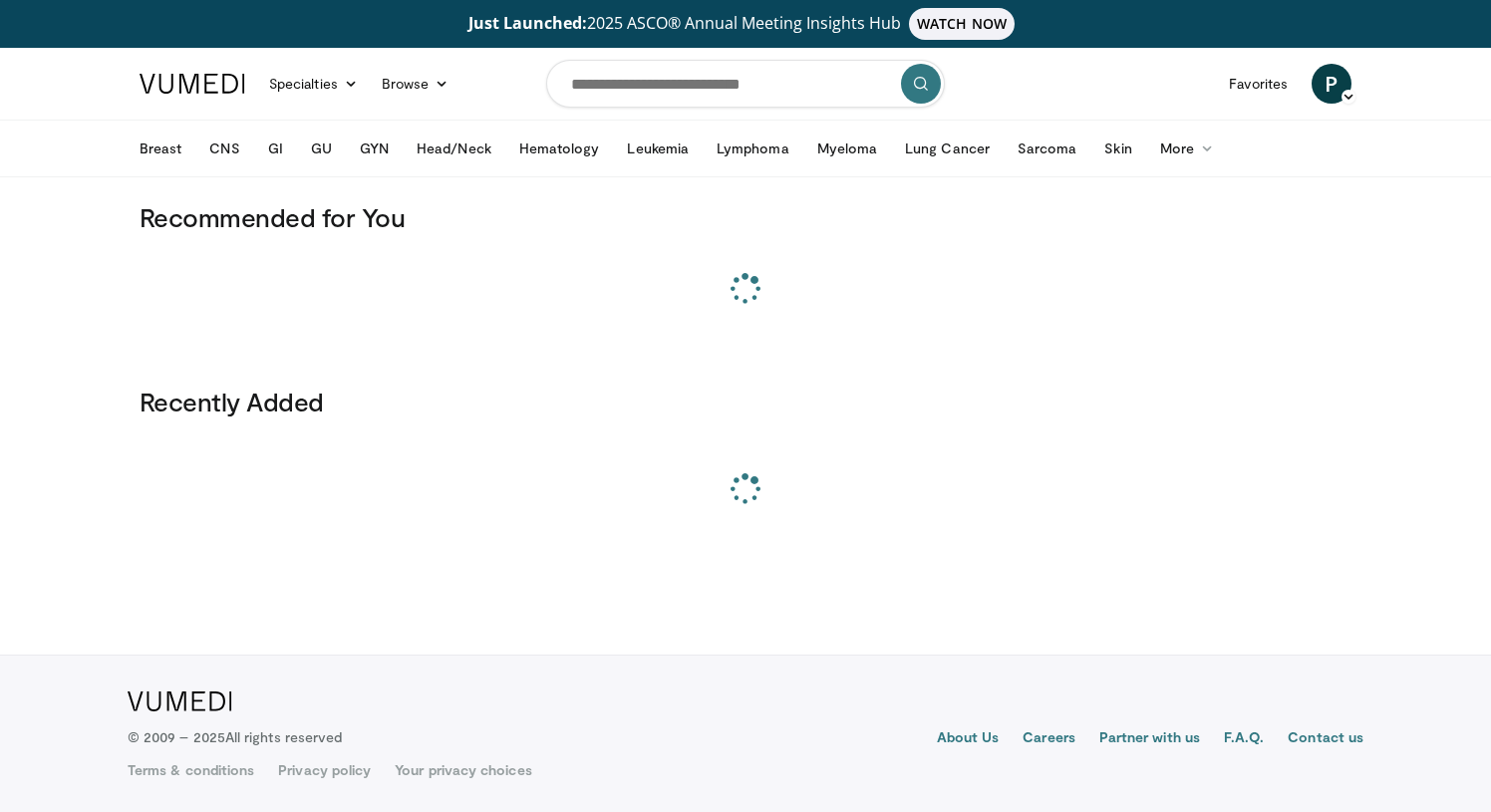 scroll, scrollTop: 0, scrollLeft: 0, axis: both 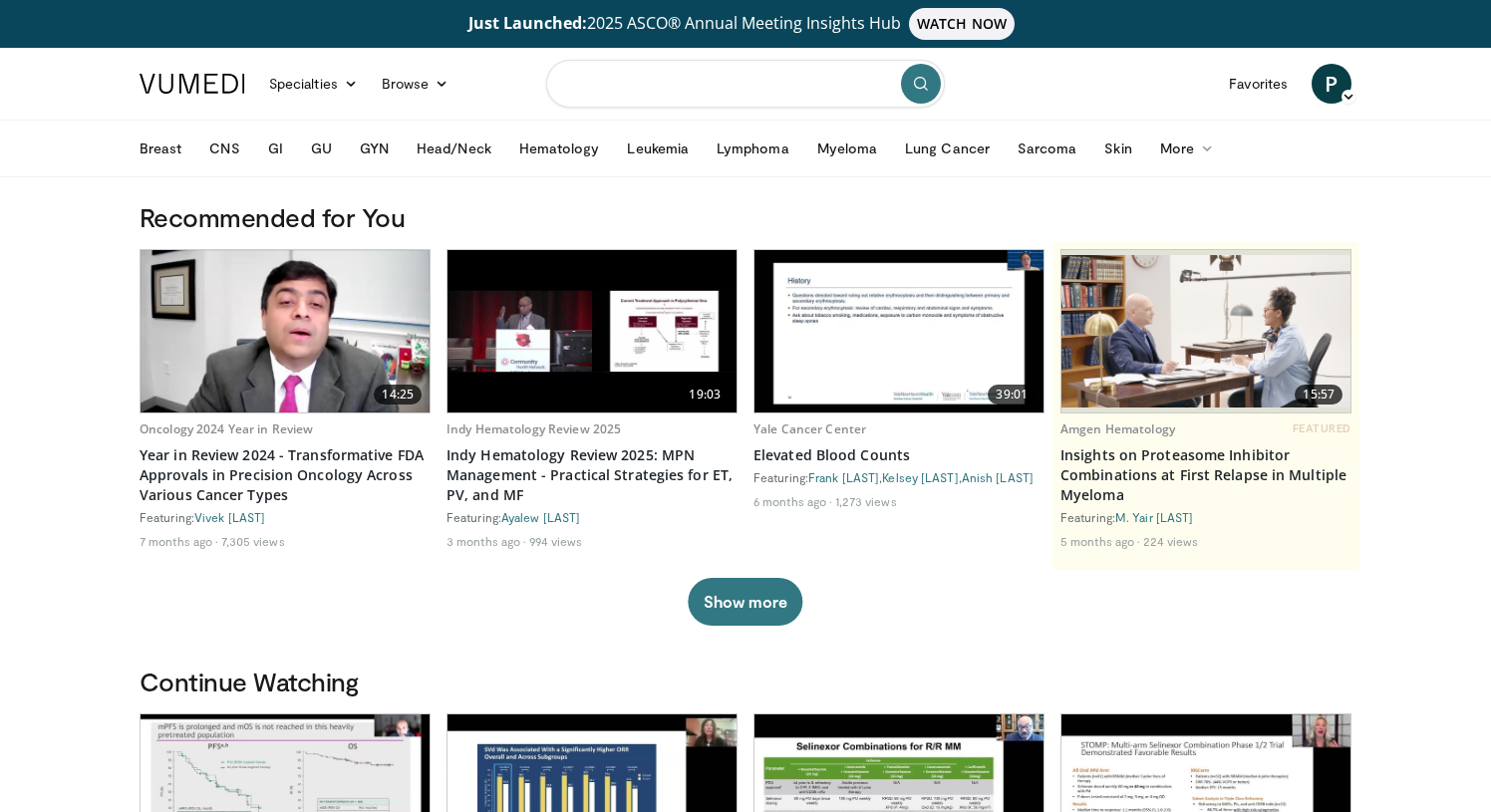 click at bounding box center [746, 84] 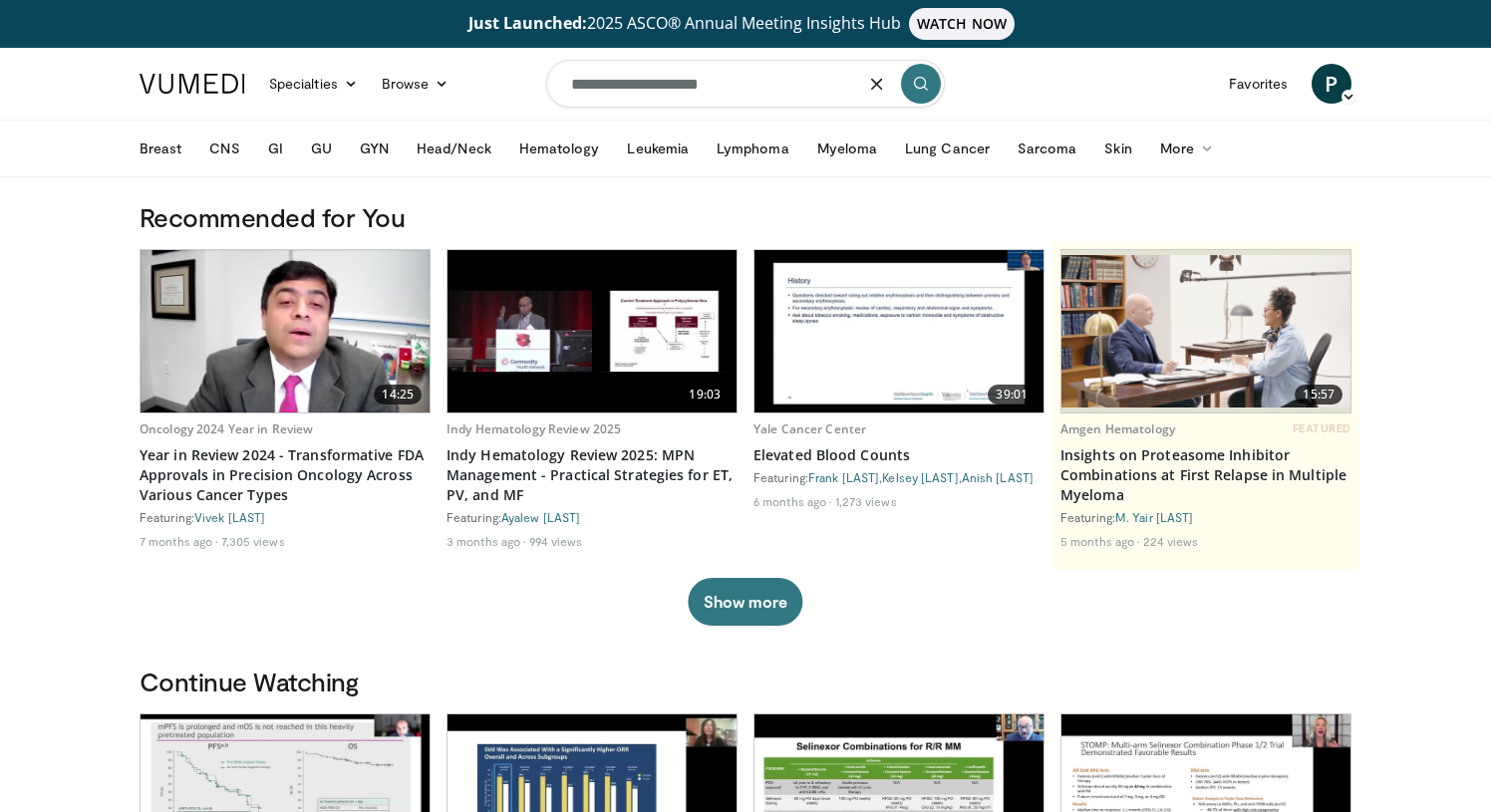 type on "**********" 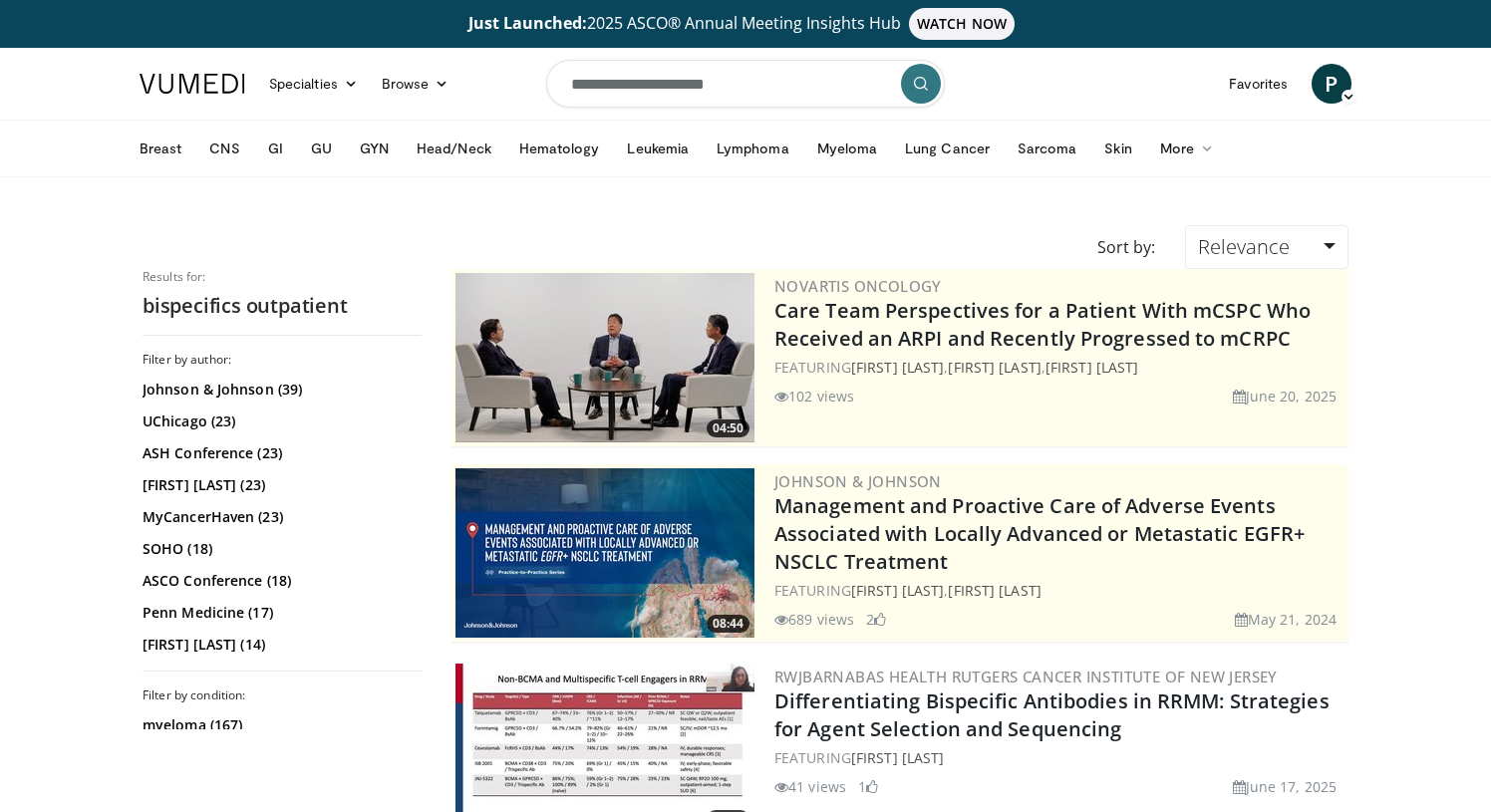 scroll, scrollTop: 0, scrollLeft: 0, axis: both 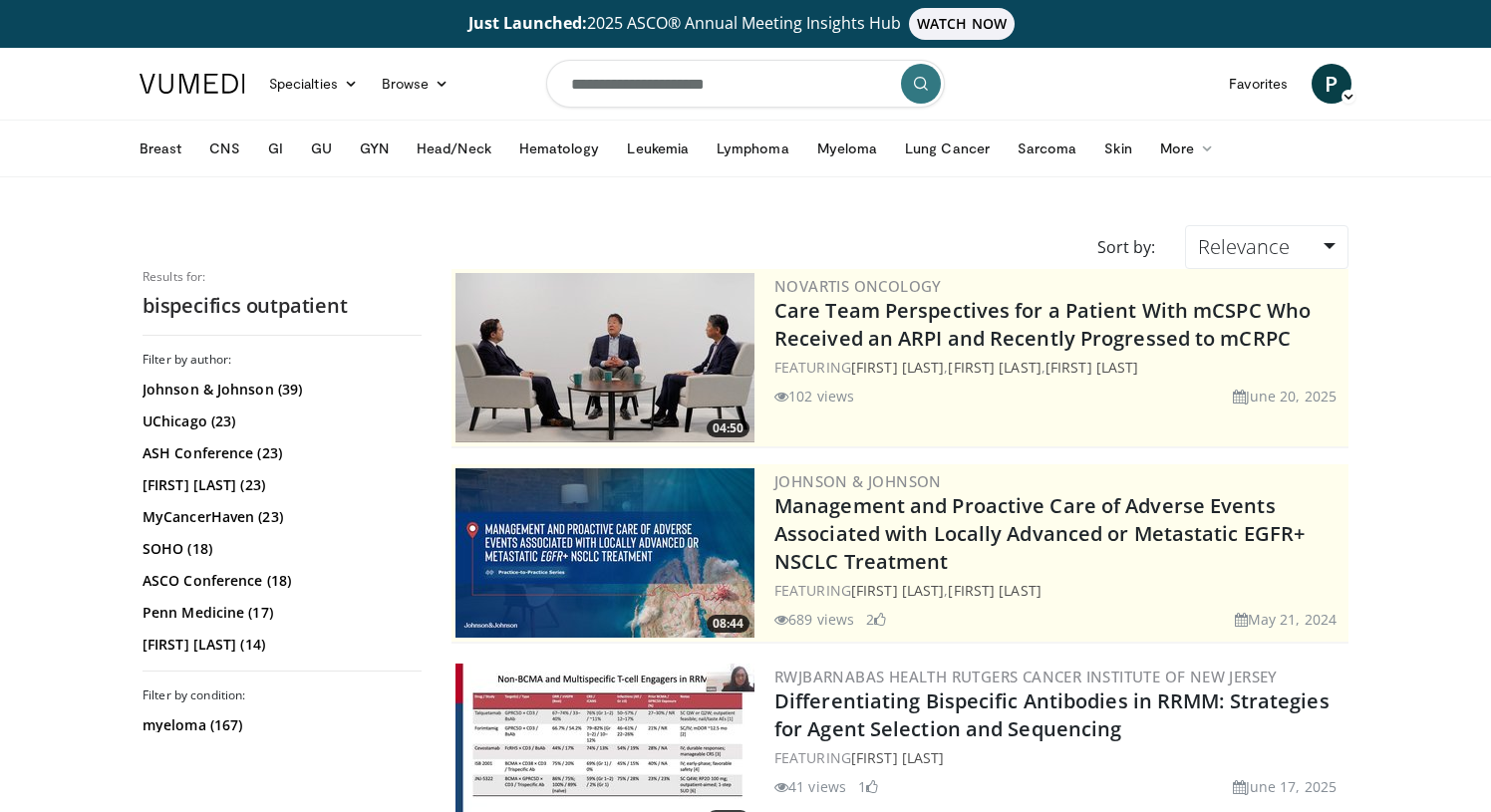 click on "**********" at bounding box center [746, 84] 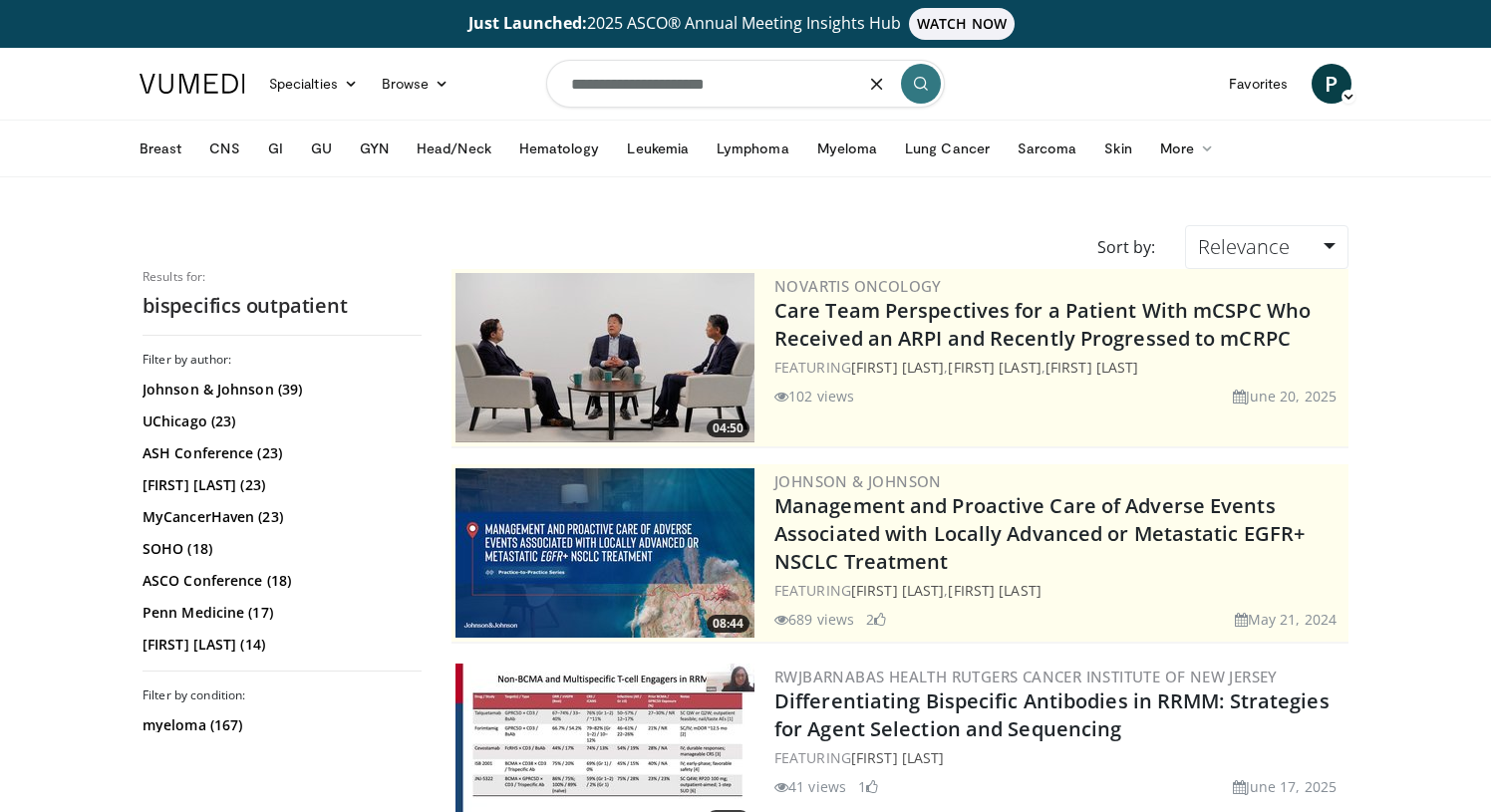 click on "**********" at bounding box center [746, 84] 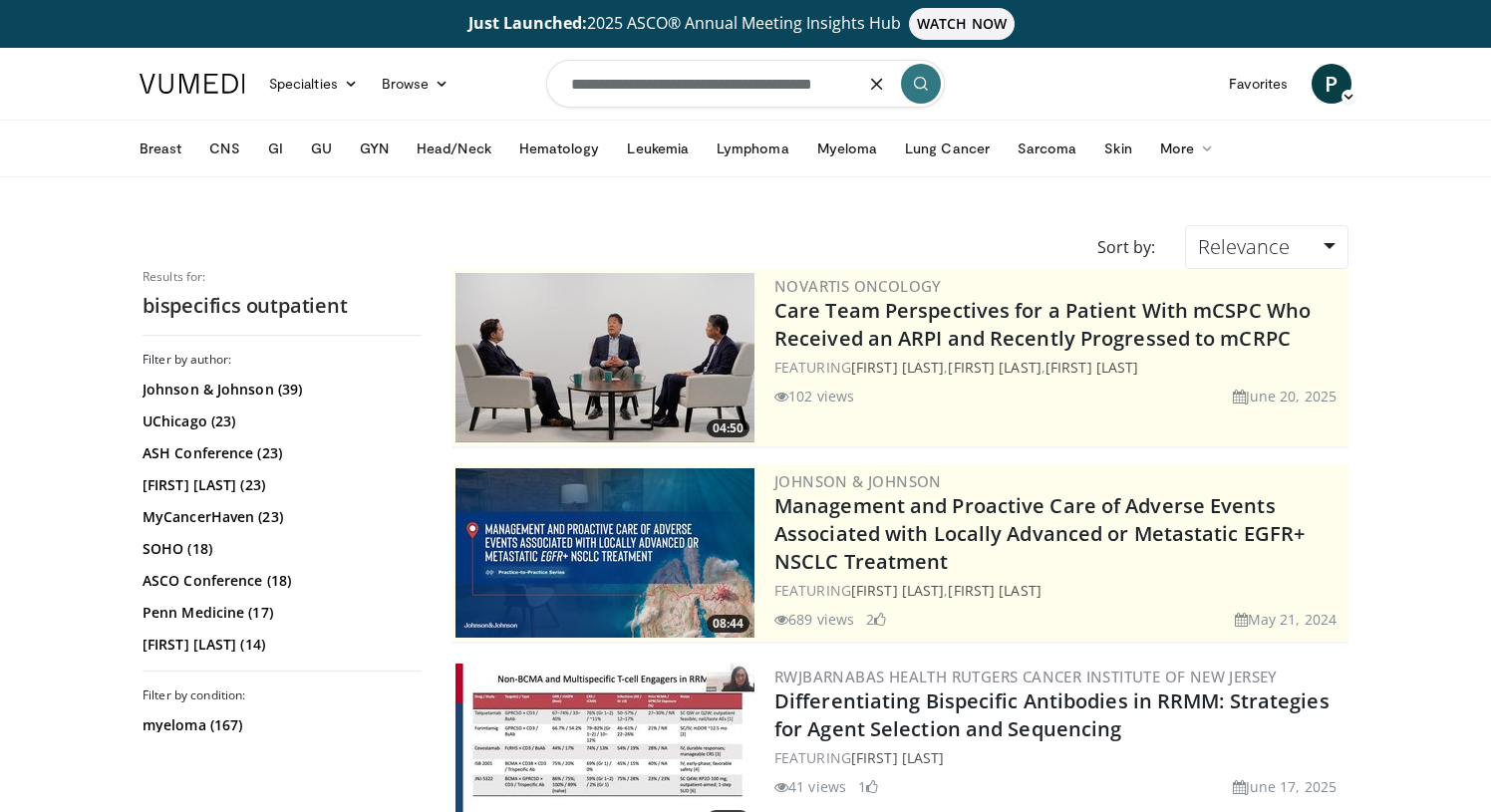 click on "**********" at bounding box center (746, 84) 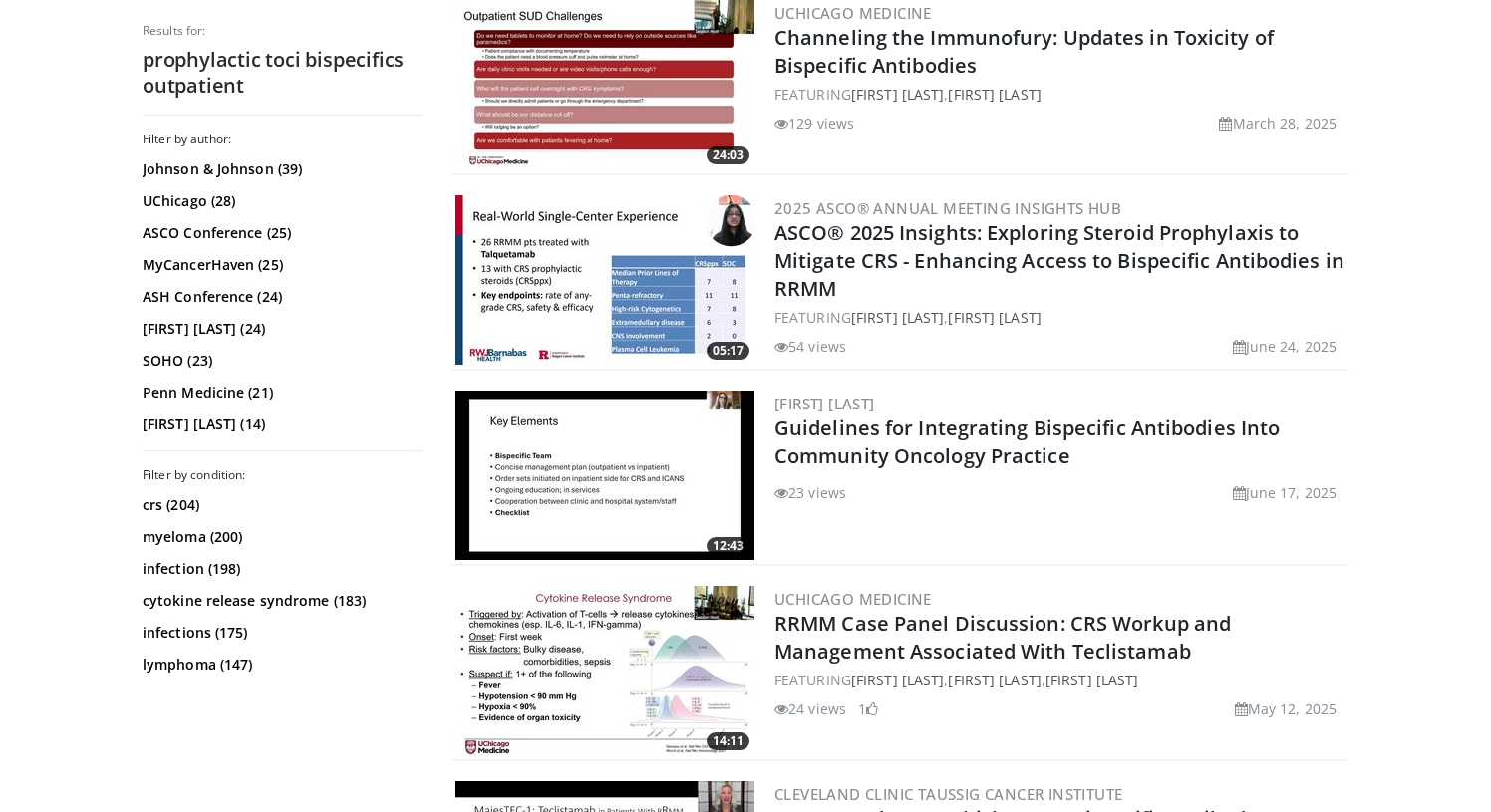 scroll, scrollTop: 803, scrollLeft: 0, axis: vertical 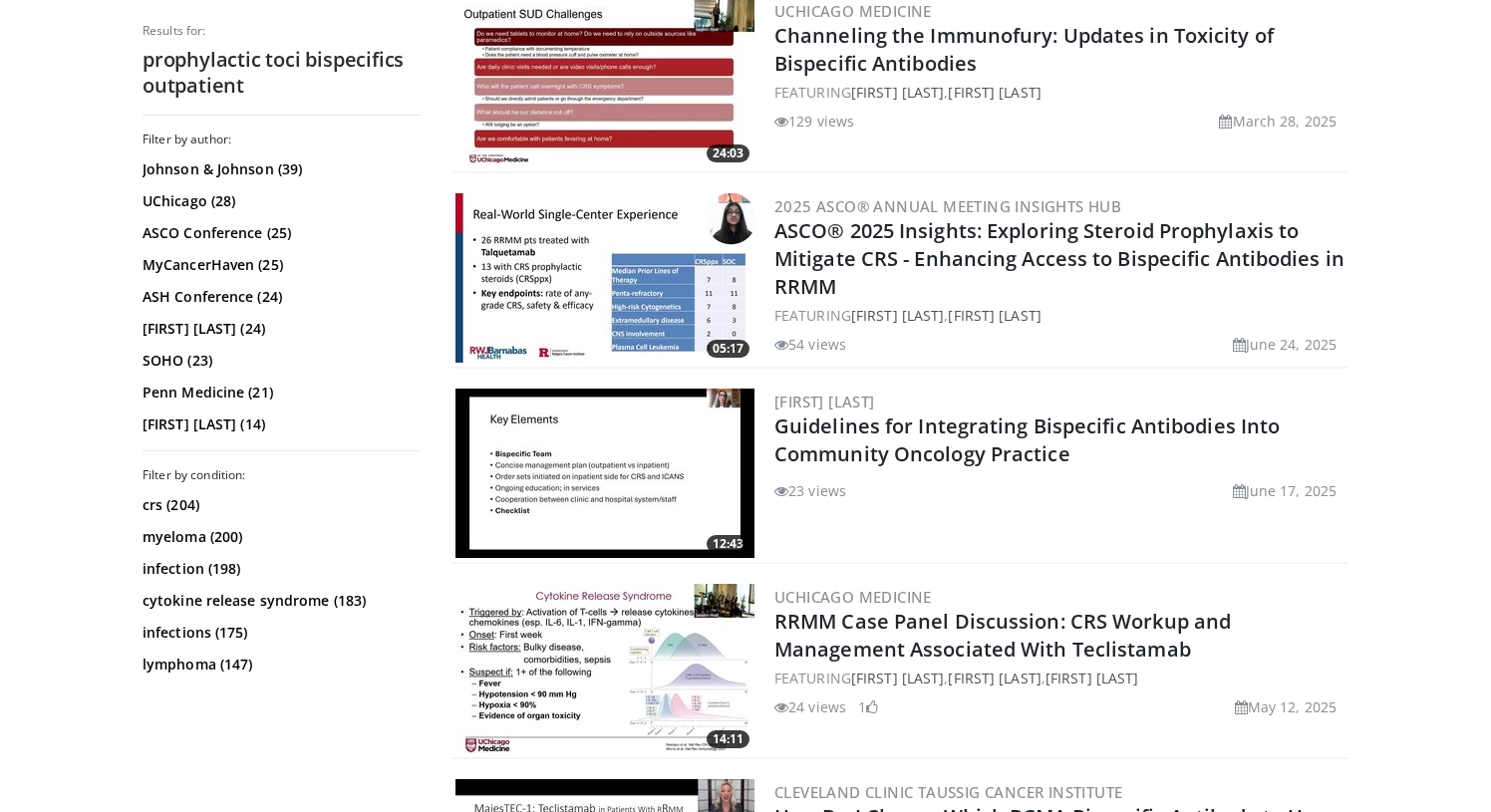 click at bounding box center [605, 473] 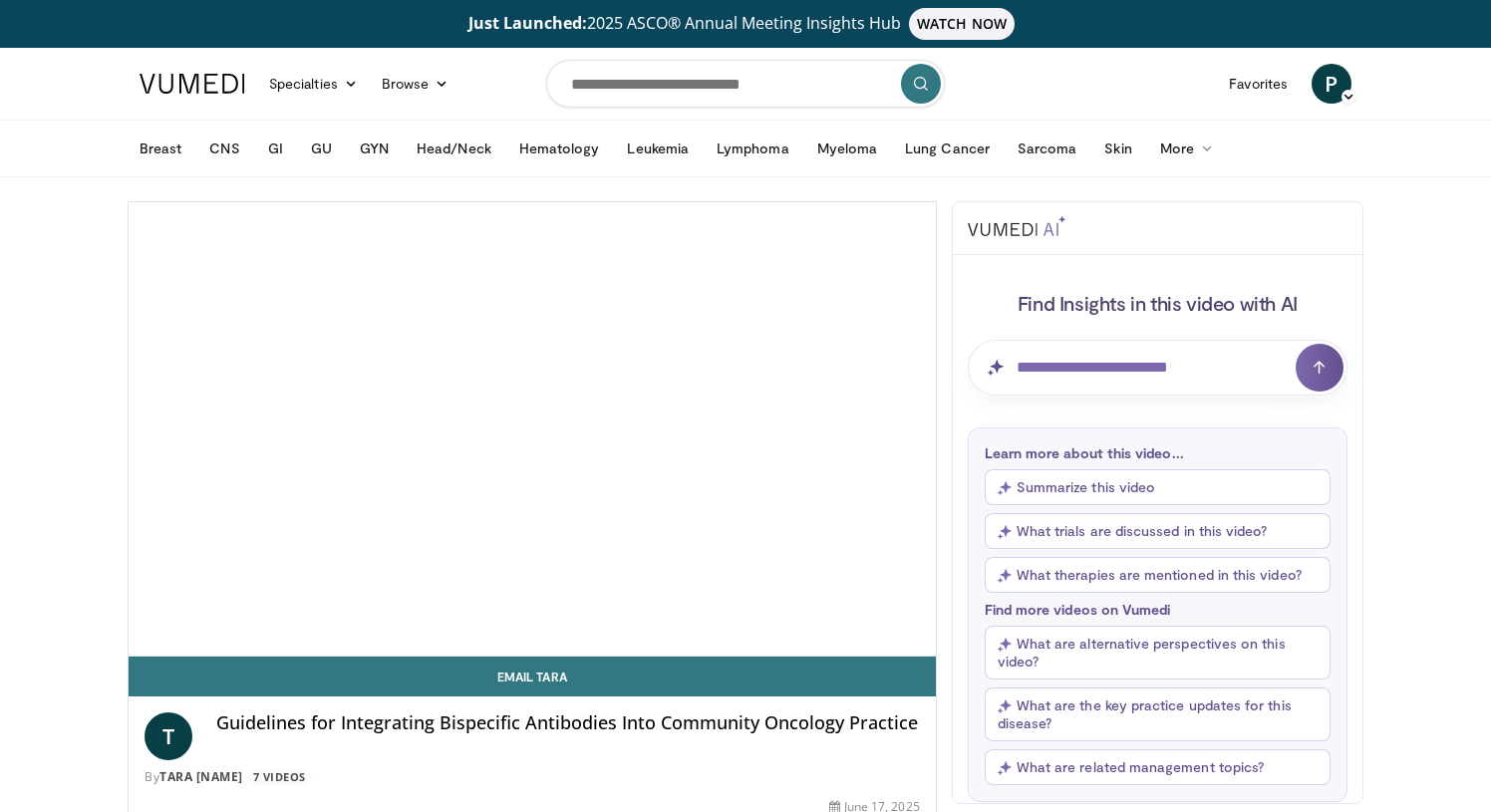 scroll, scrollTop: 0, scrollLeft: 0, axis: both 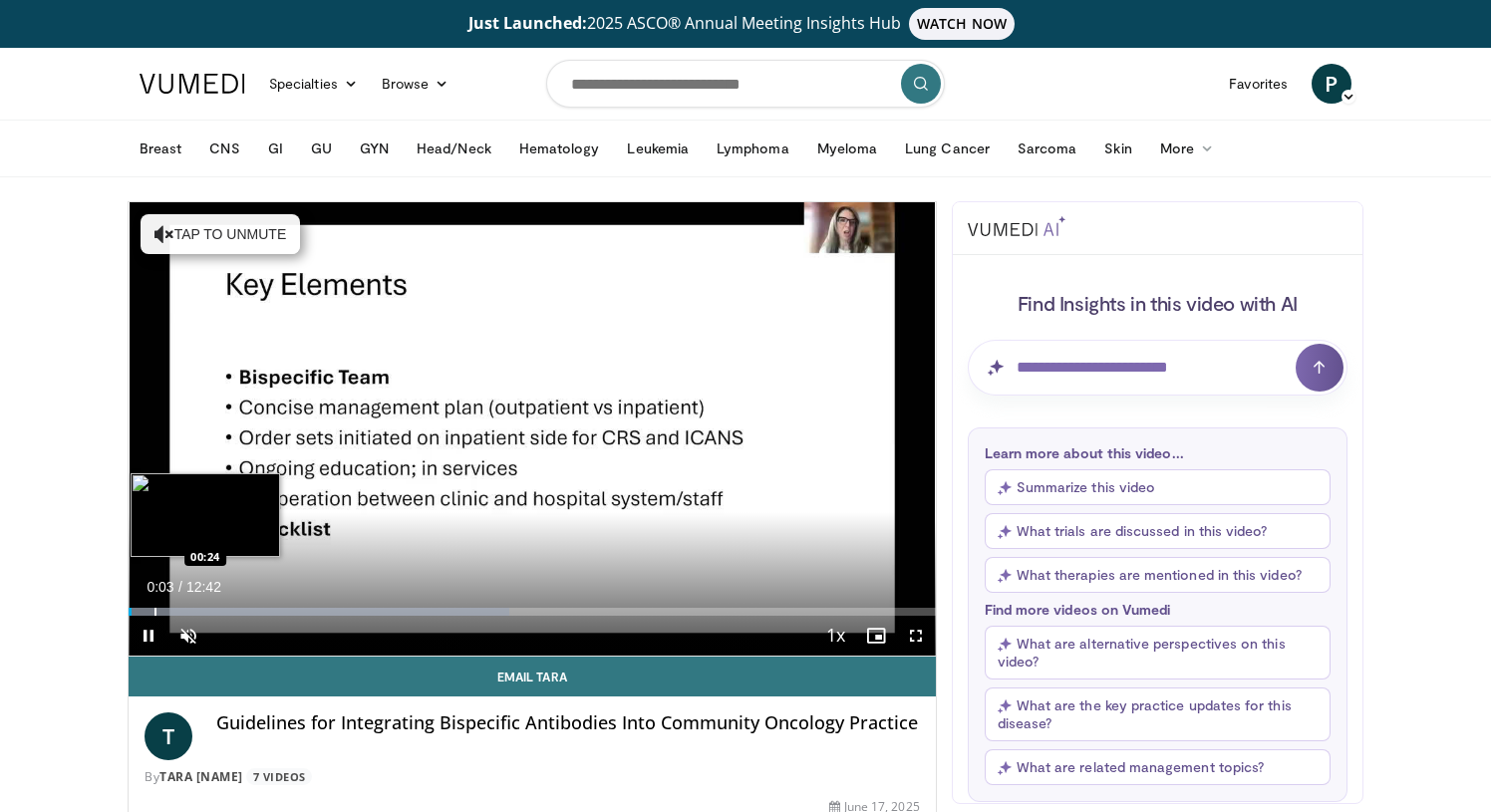 click at bounding box center (155, 612) 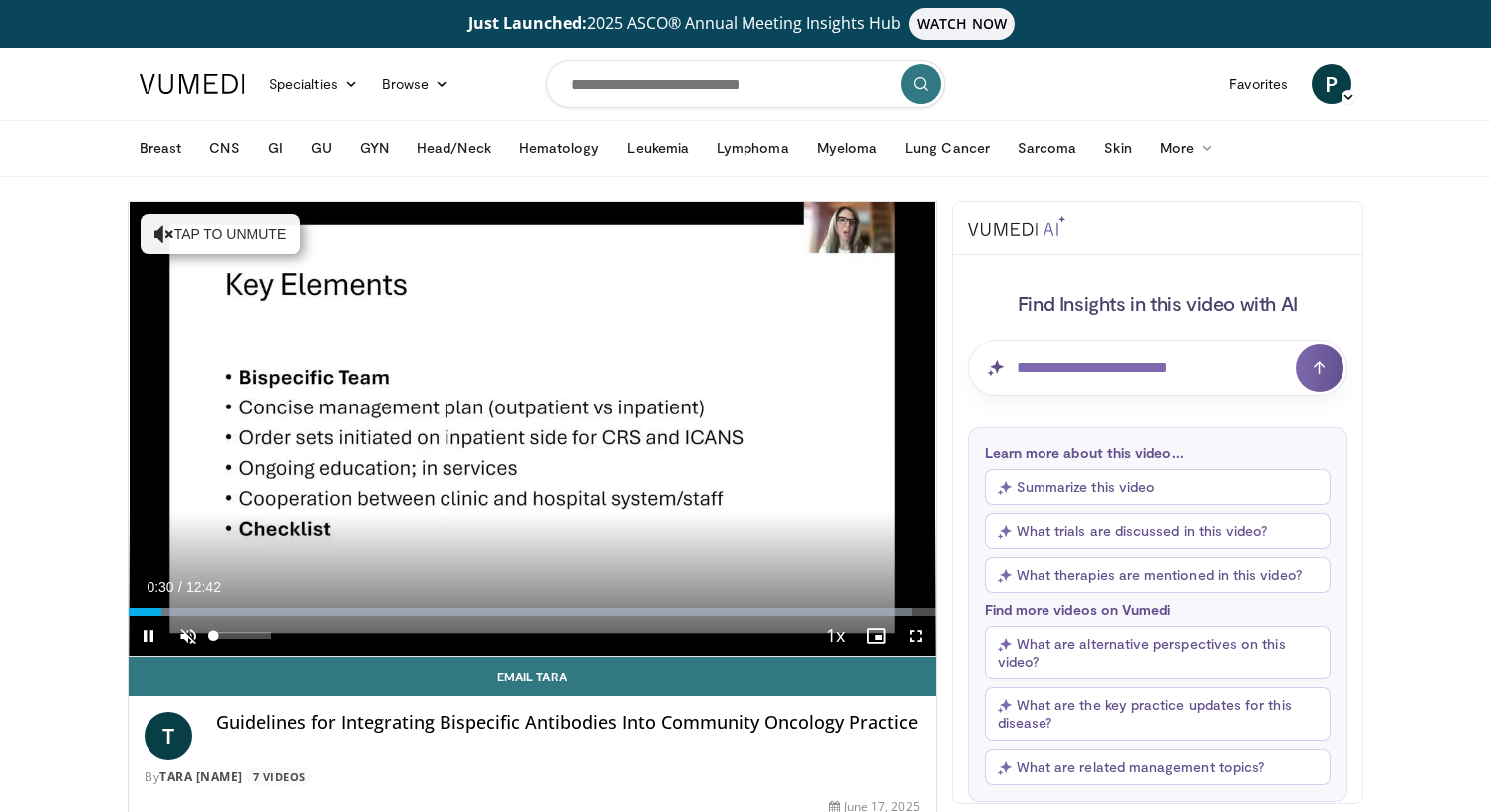 click at bounding box center [188, 636] 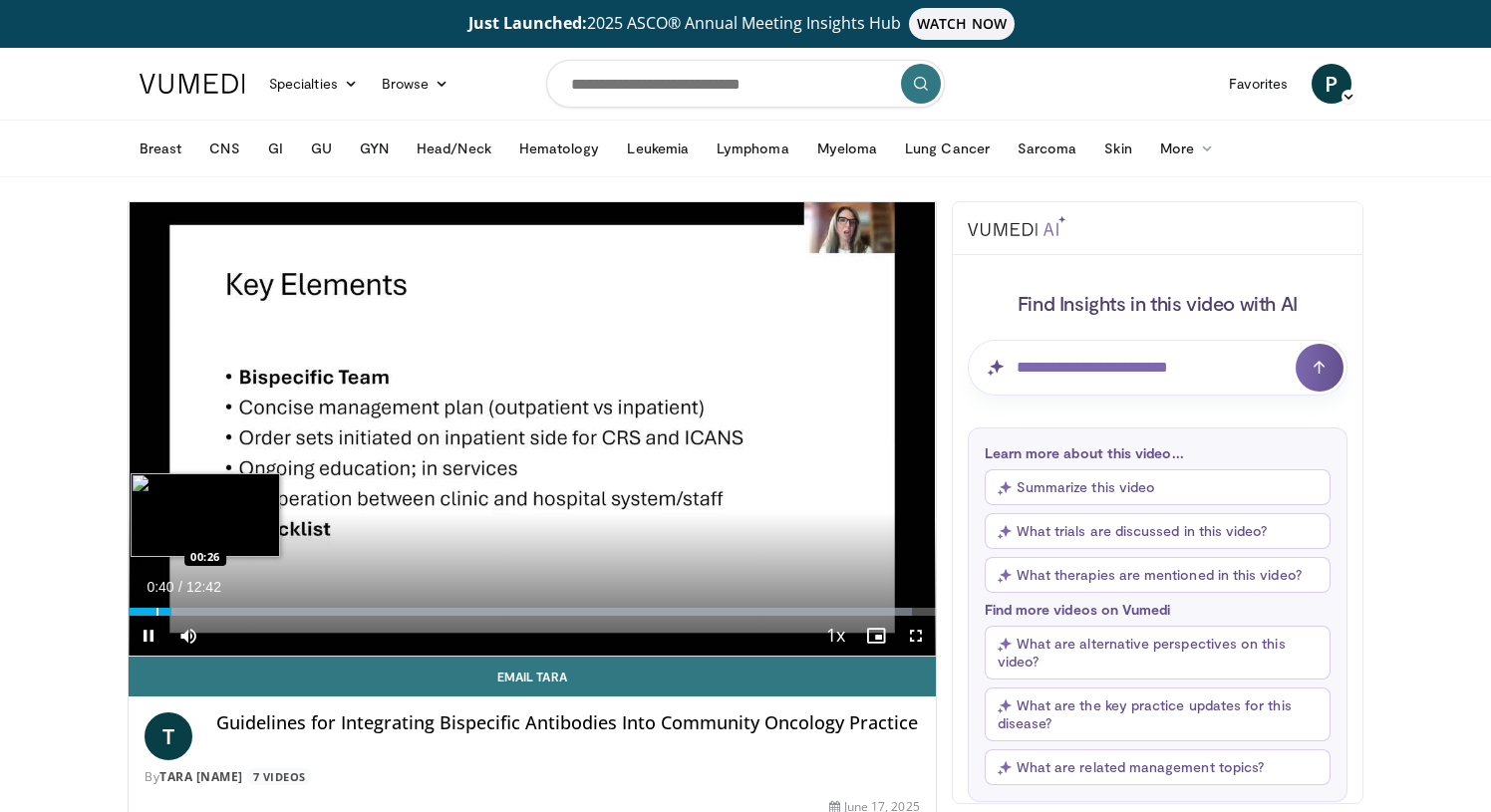 click at bounding box center [157, 612] 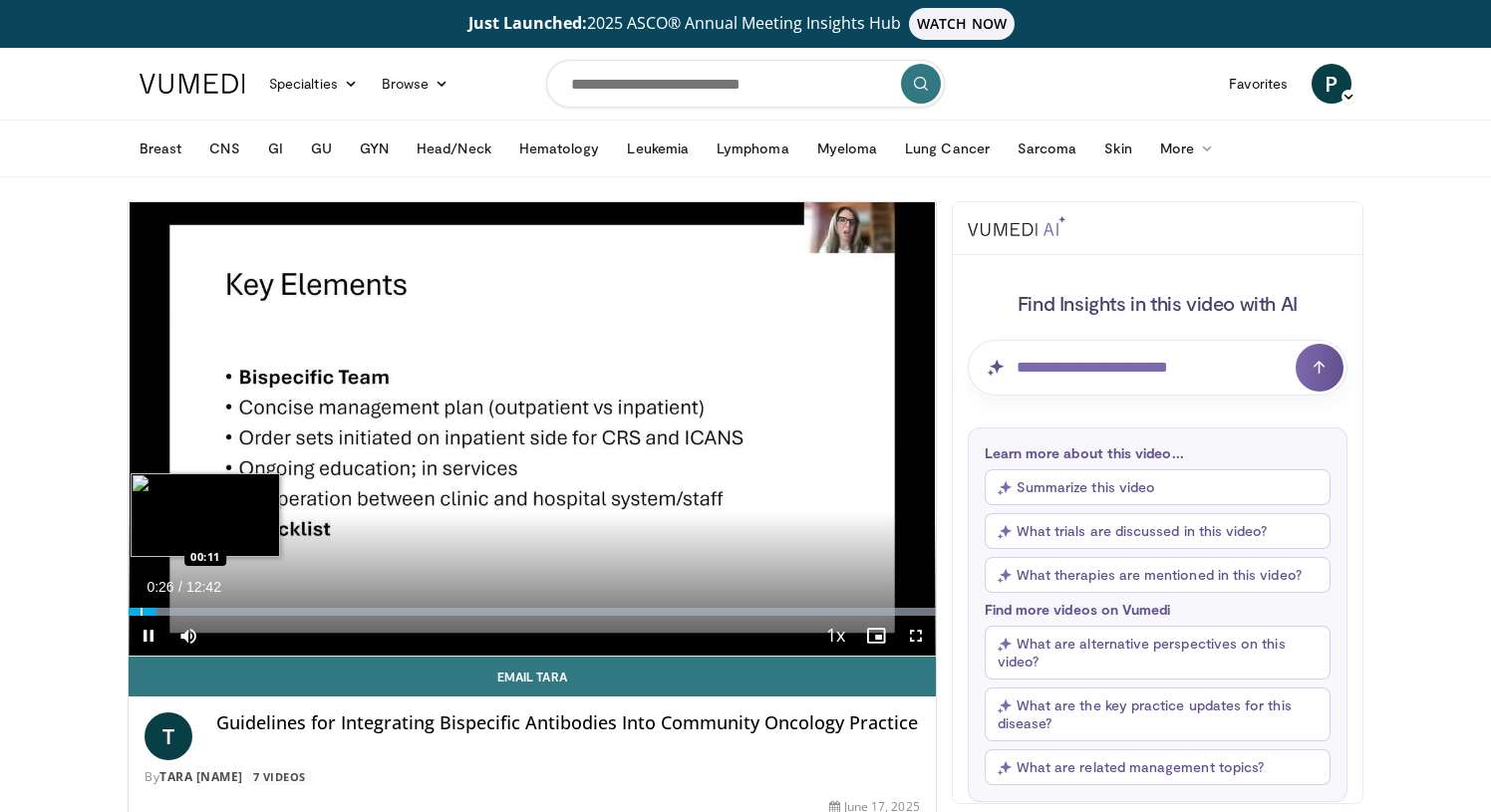 click at bounding box center [142, 612] 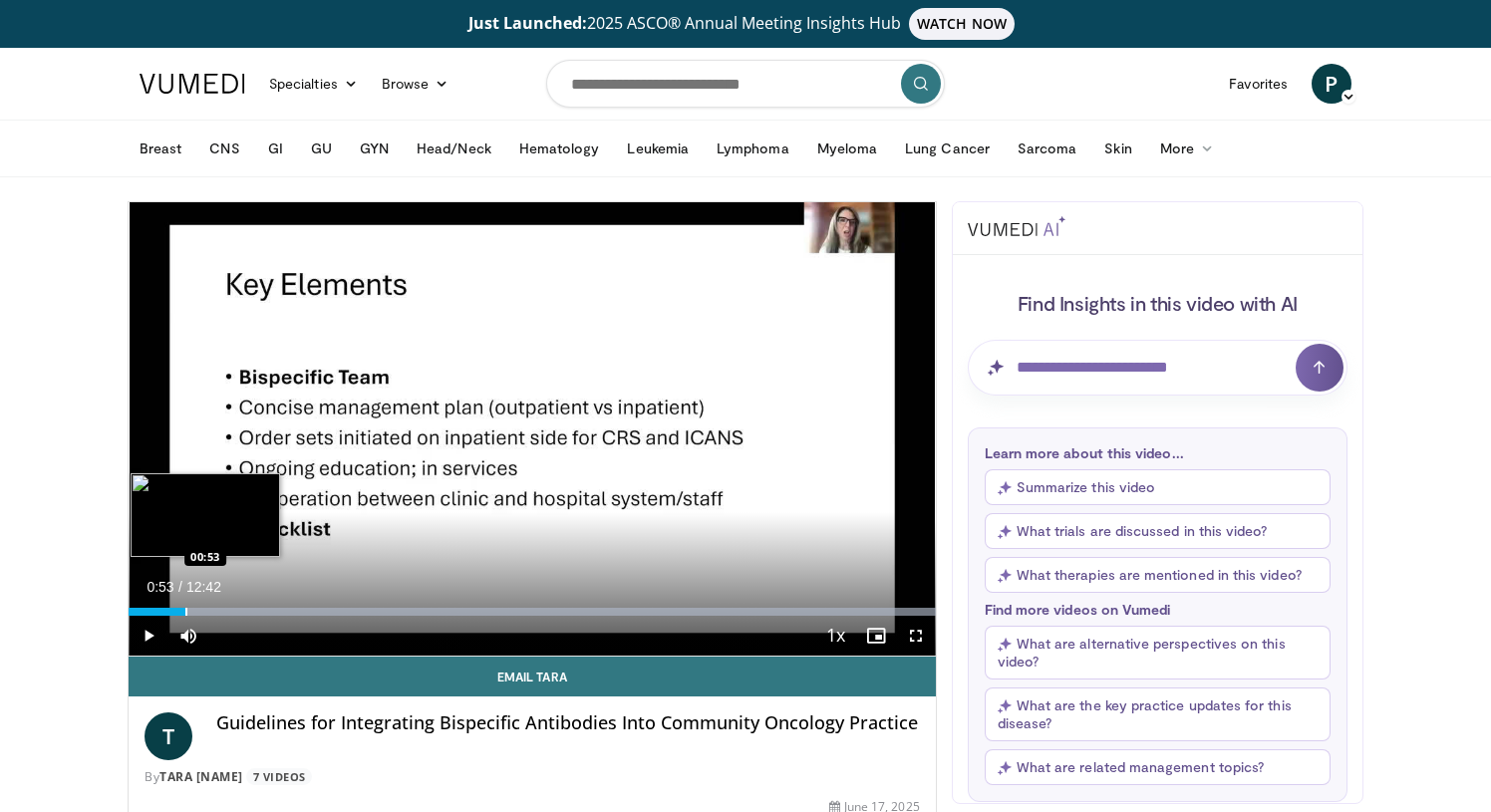 click at bounding box center (186, 612) 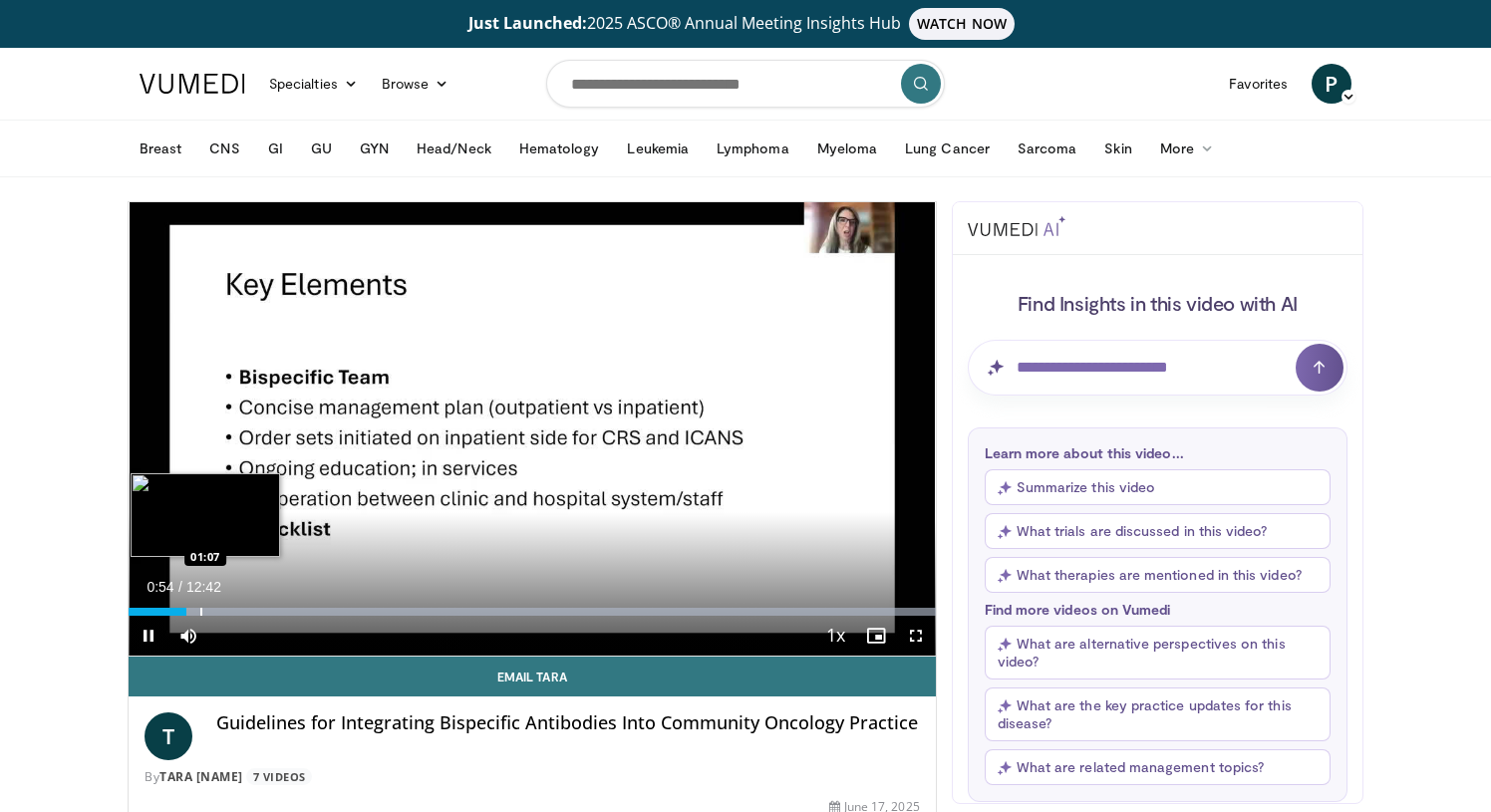 click at bounding box center (201, 612) 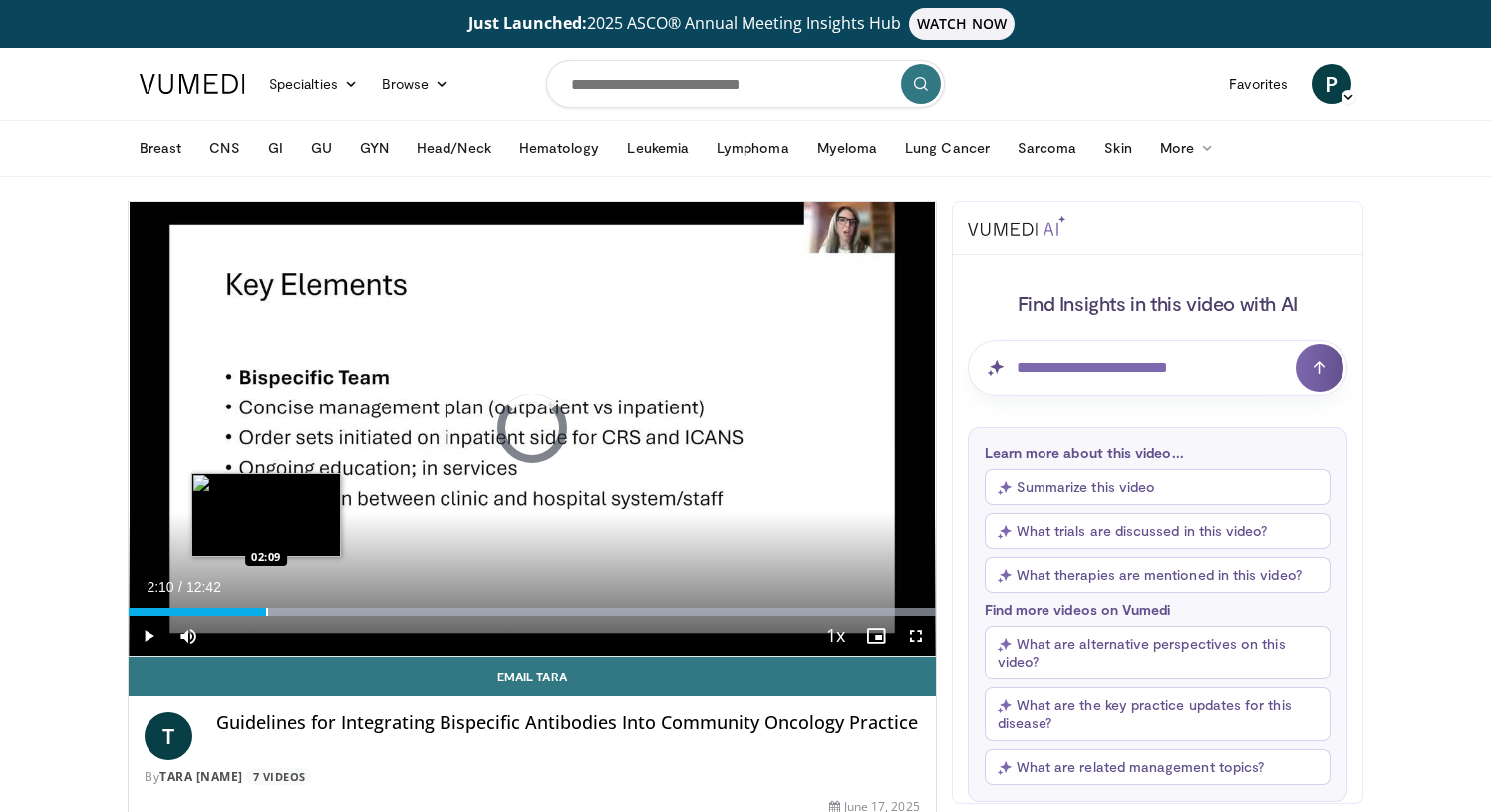 click at bounding box center (267, 612) 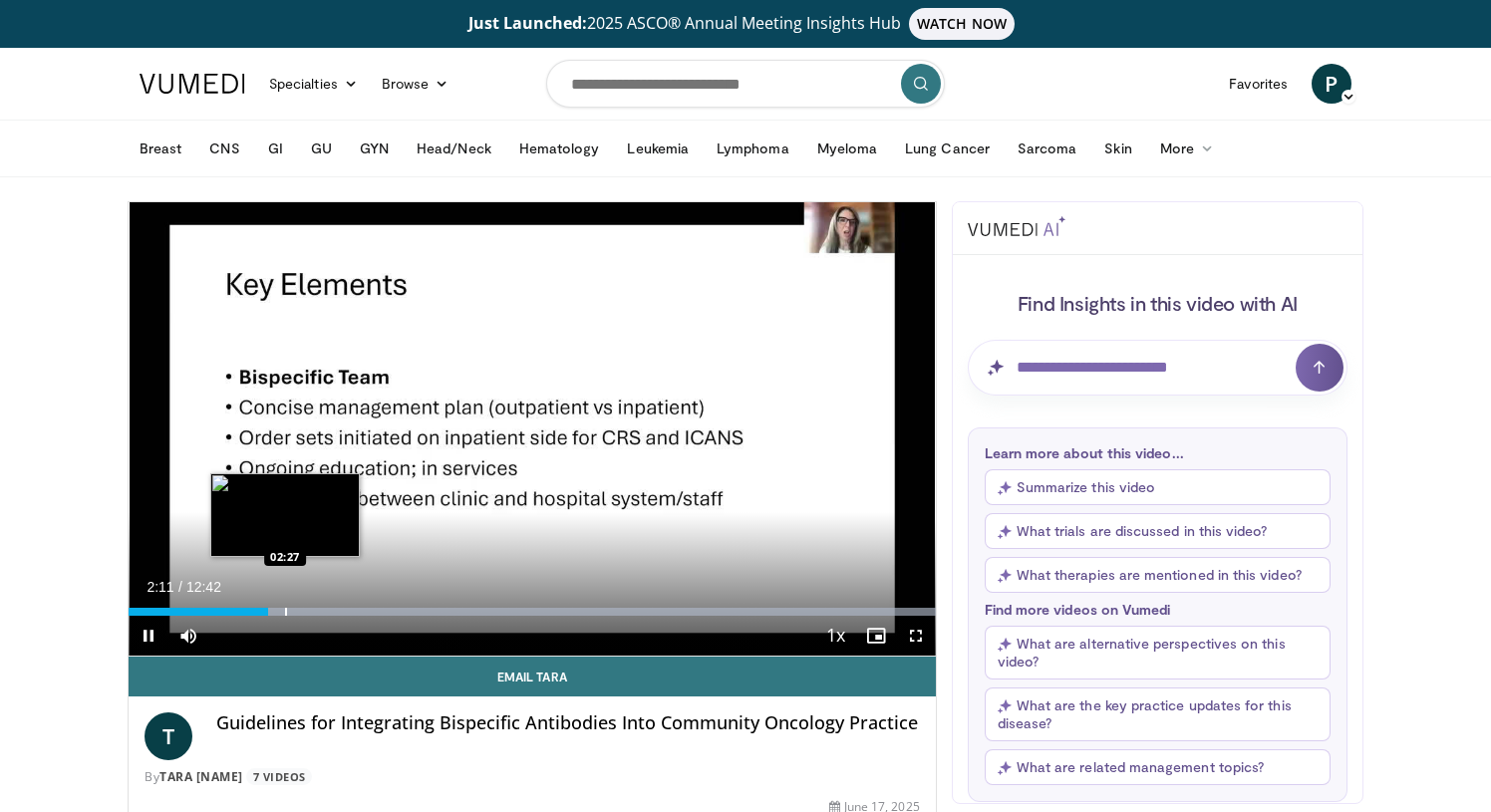 click at bounding box center [286, 612] 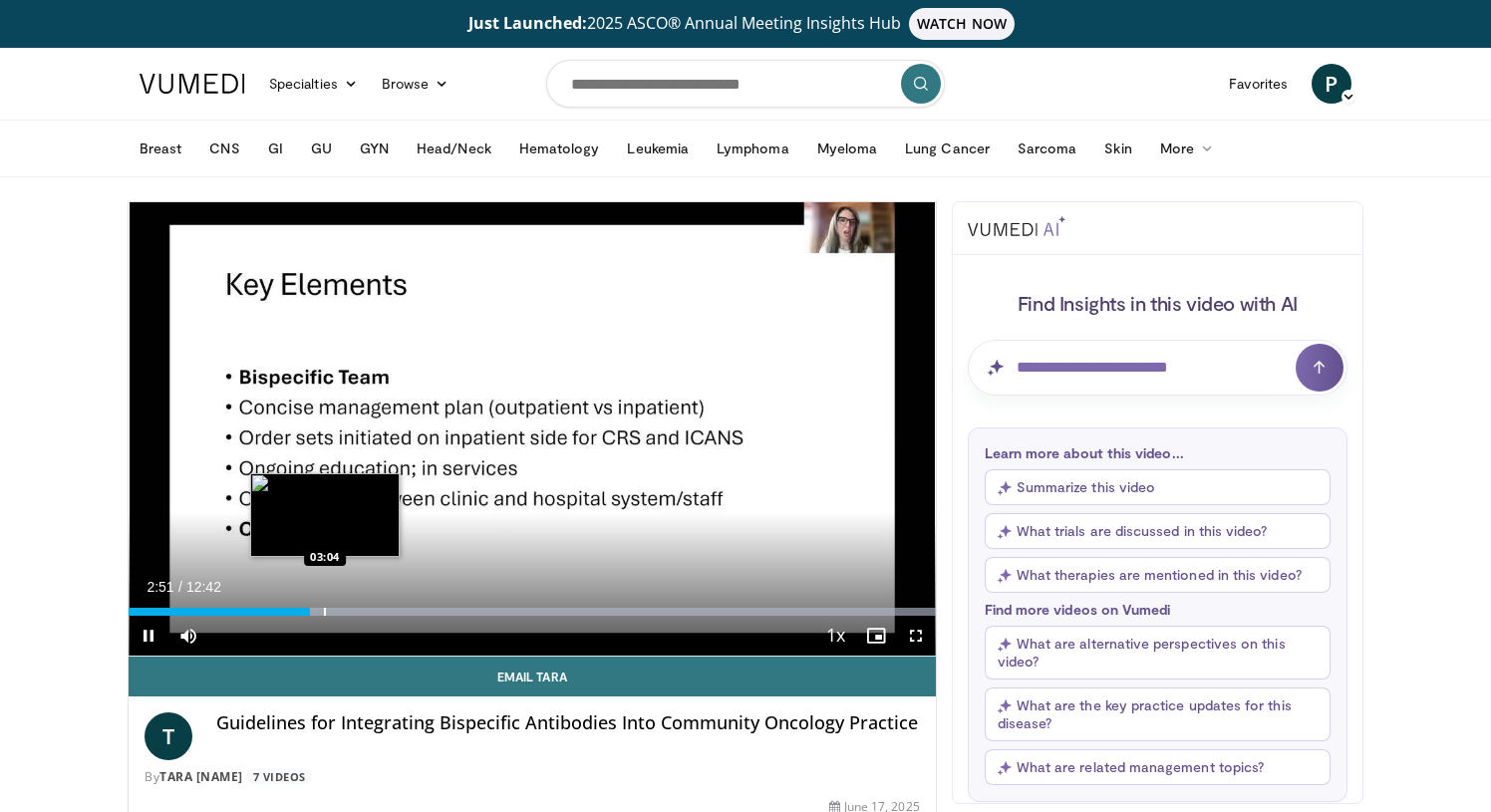 click at bounding box center (325, 612) 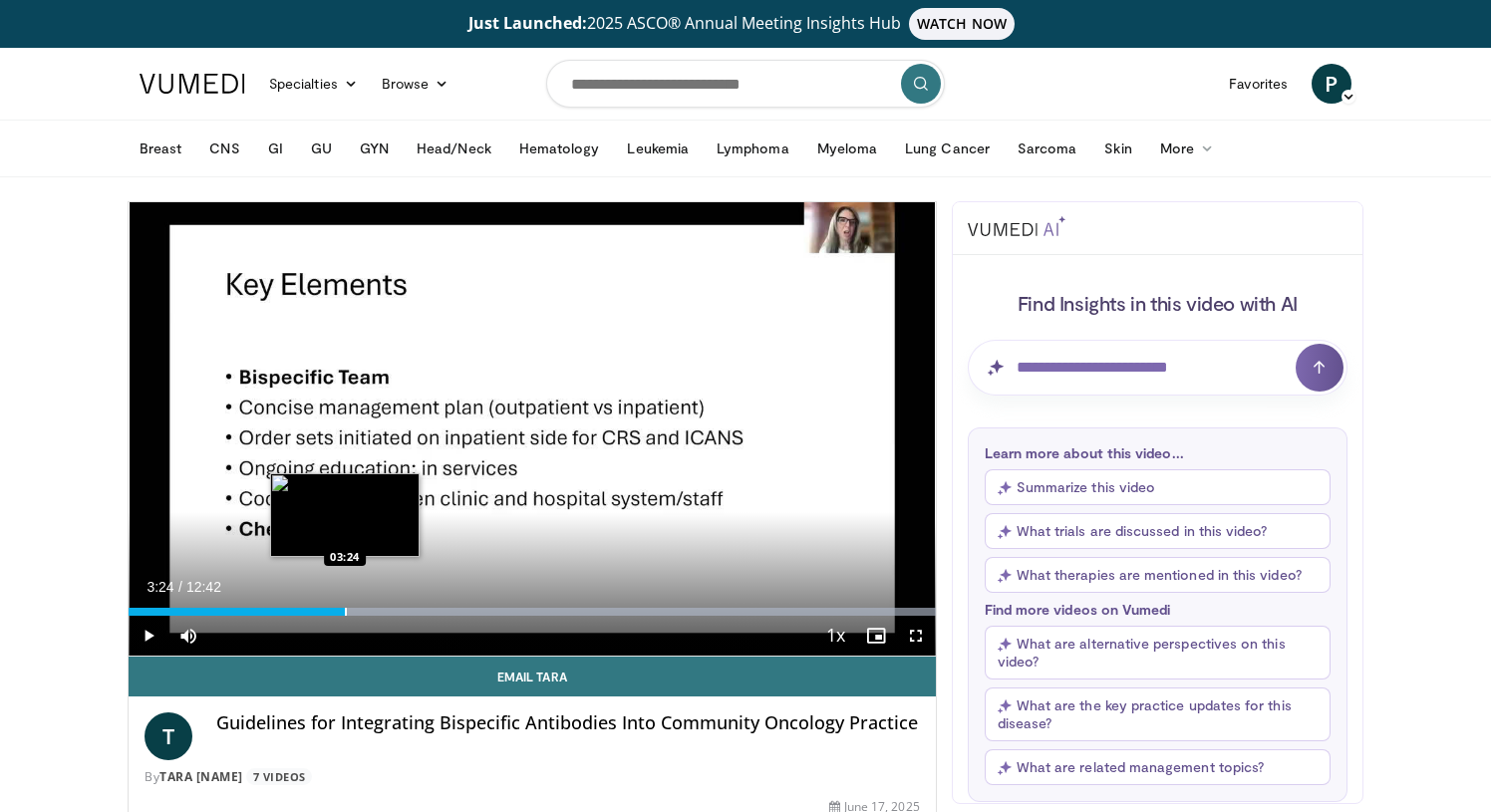 click at bounding box center (346, 612) 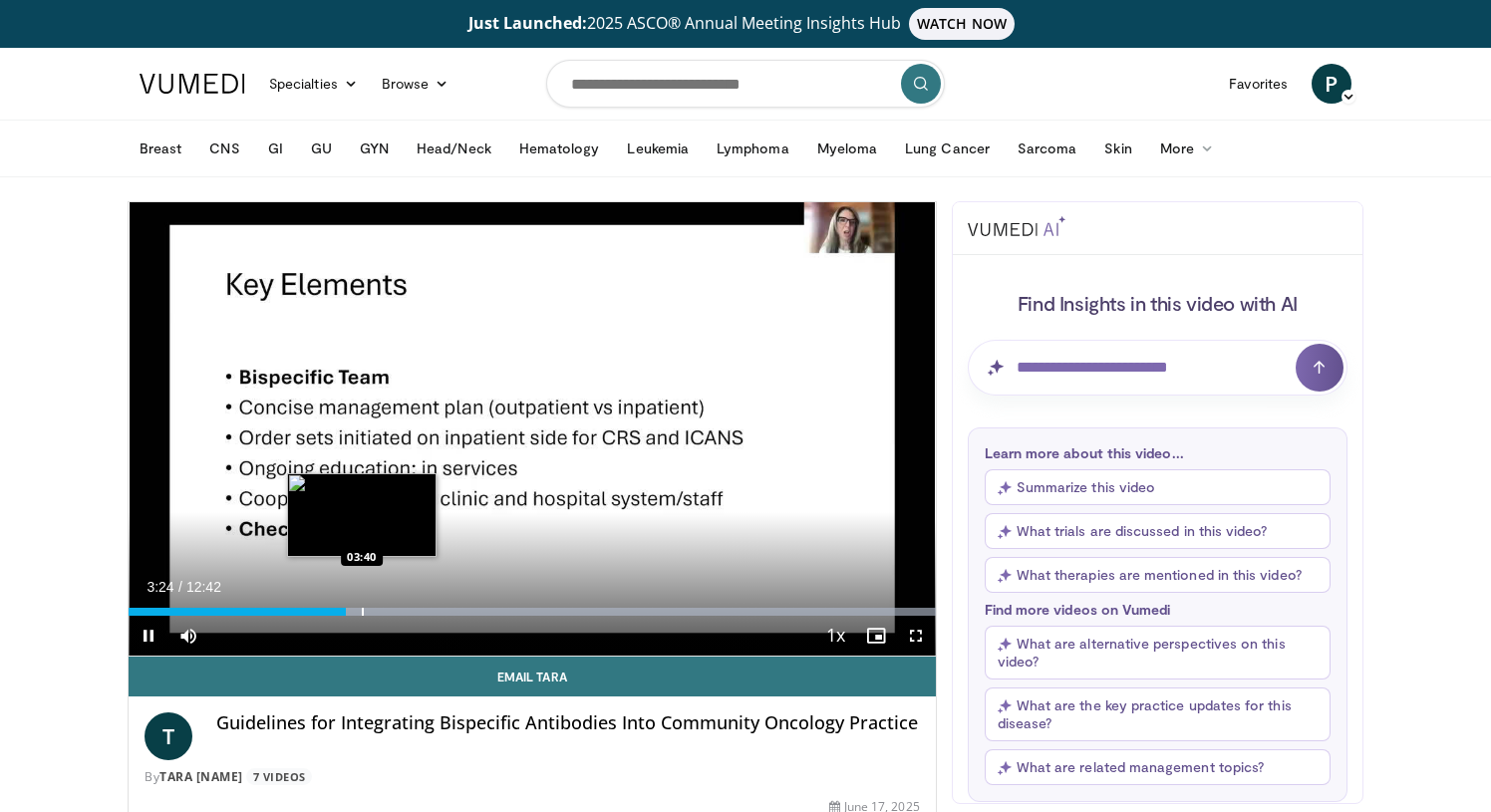 click at bounding box center [363, 612] 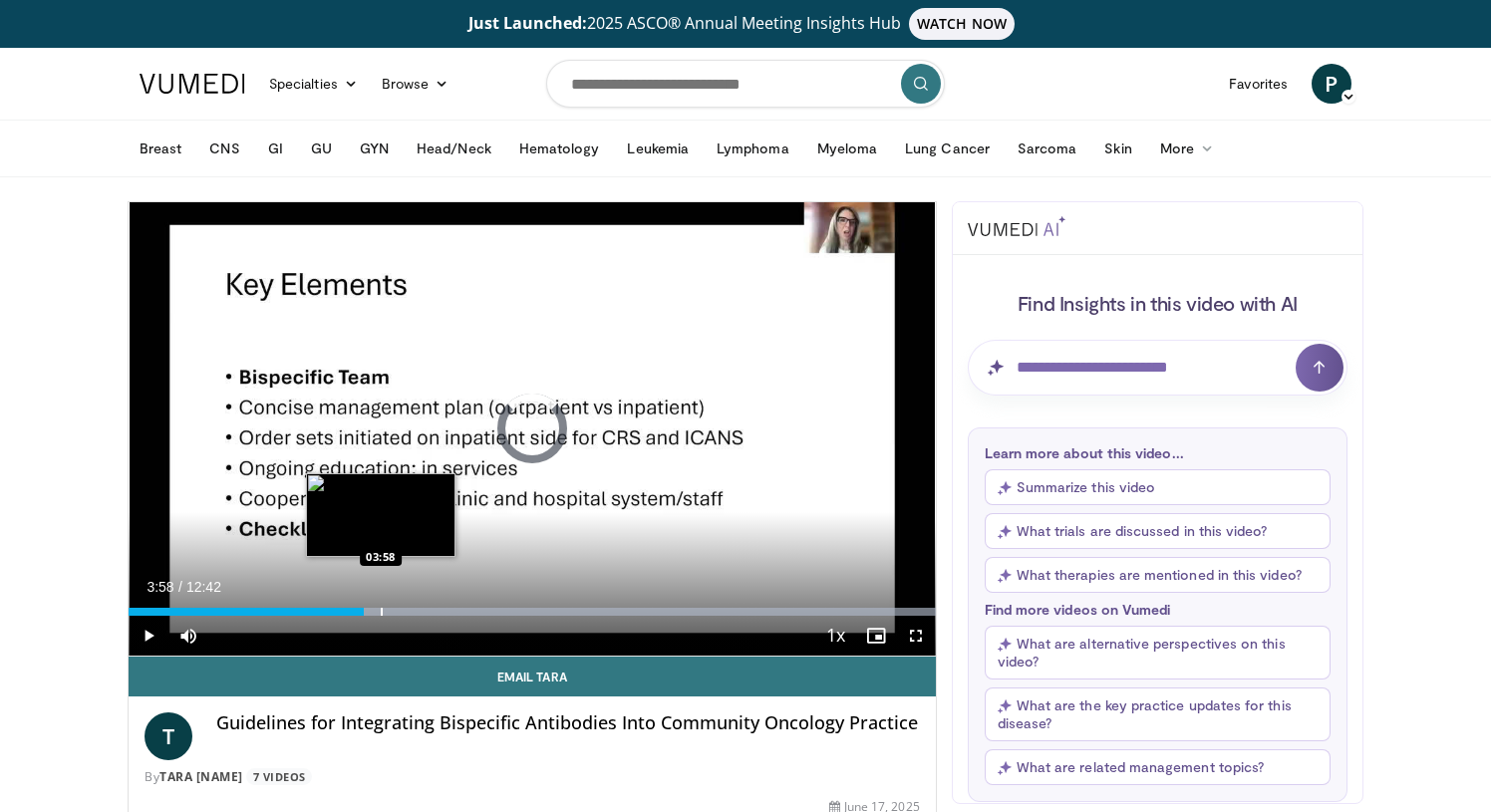 click at bounding box center [382, 612] 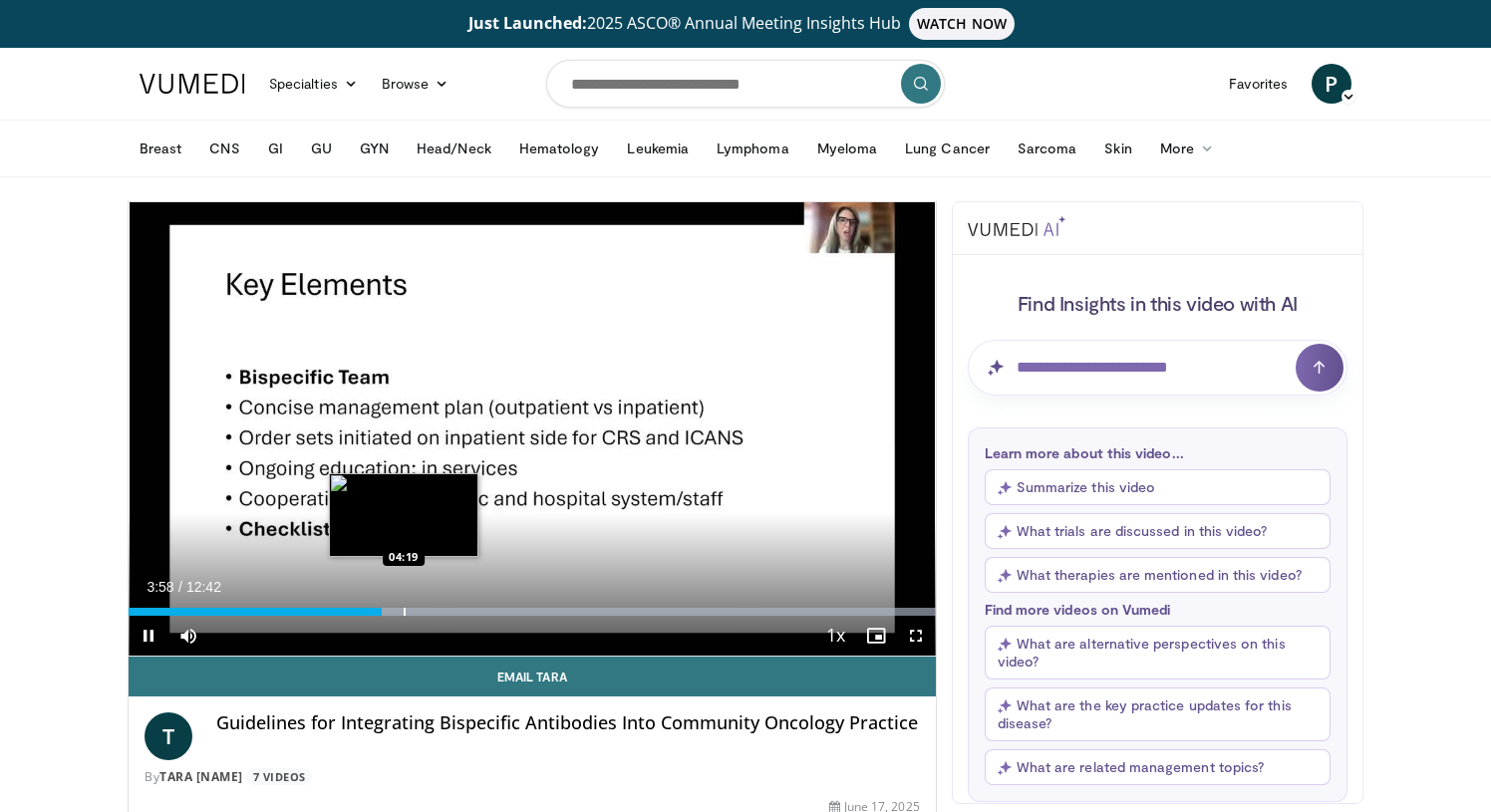 click at bounding box center (405, 612) 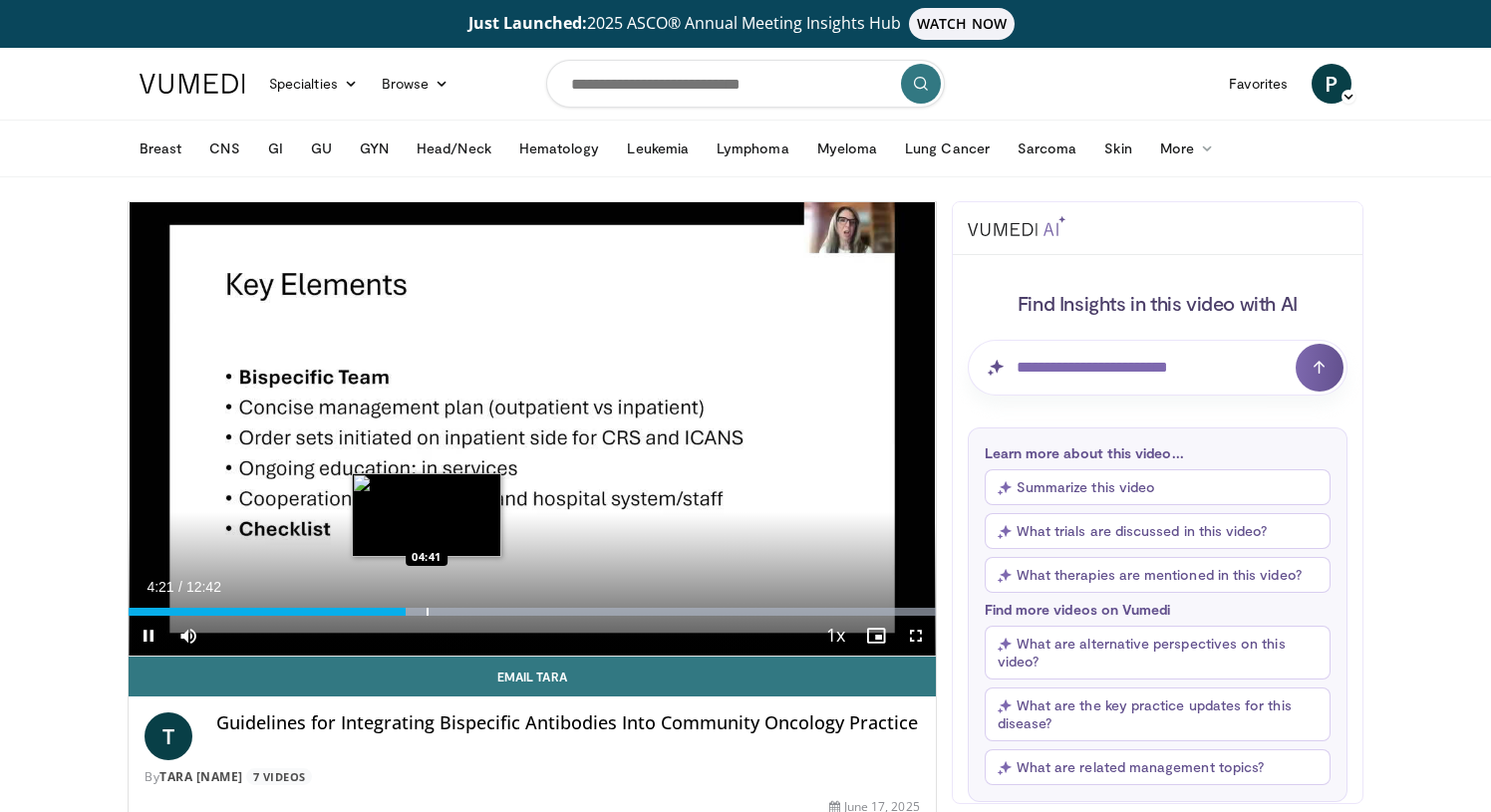 click on "10 seconds
Tap to unmute" at bounding box center (532, 428) 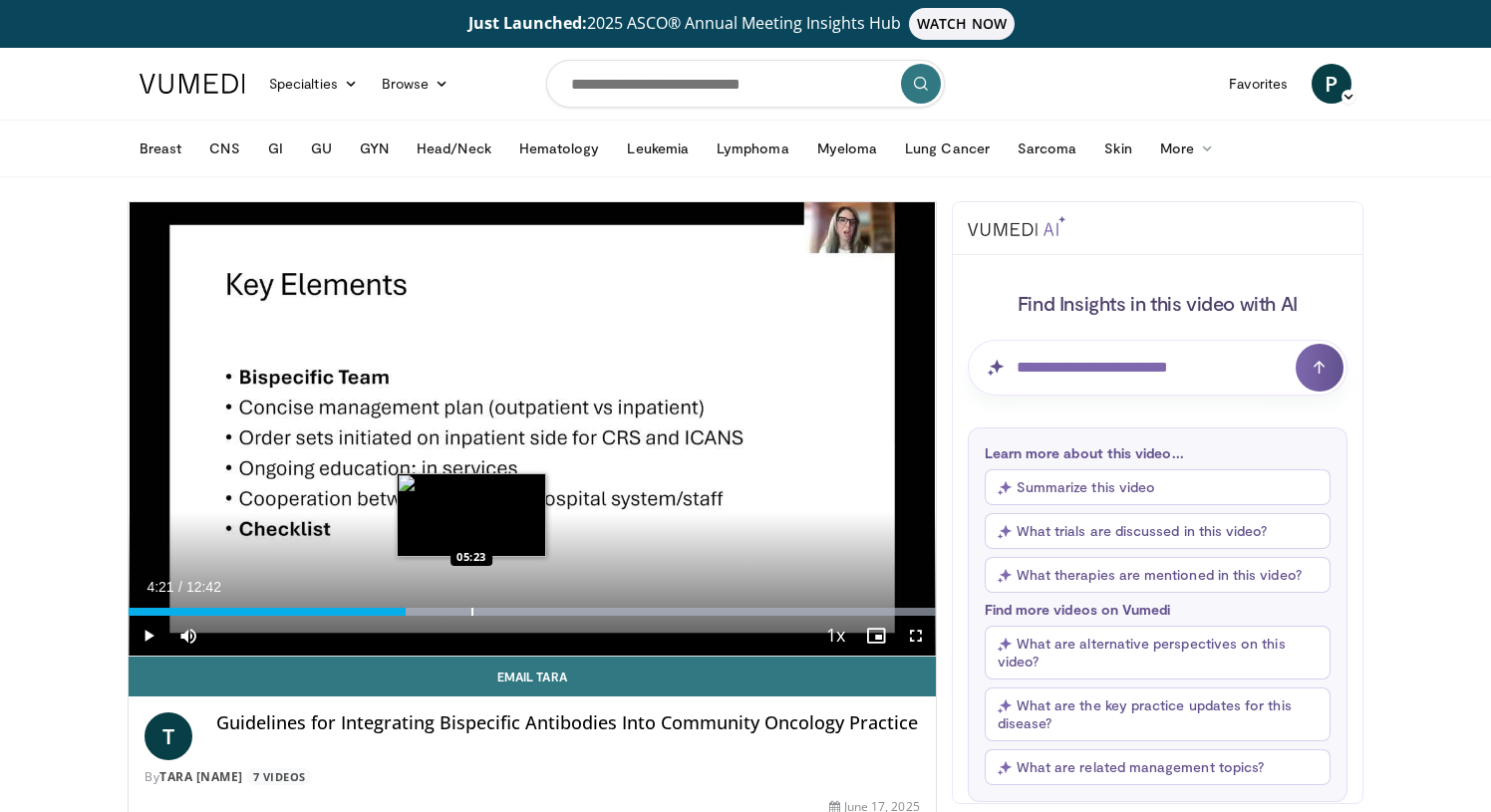 click at bounding box center (472, 612) 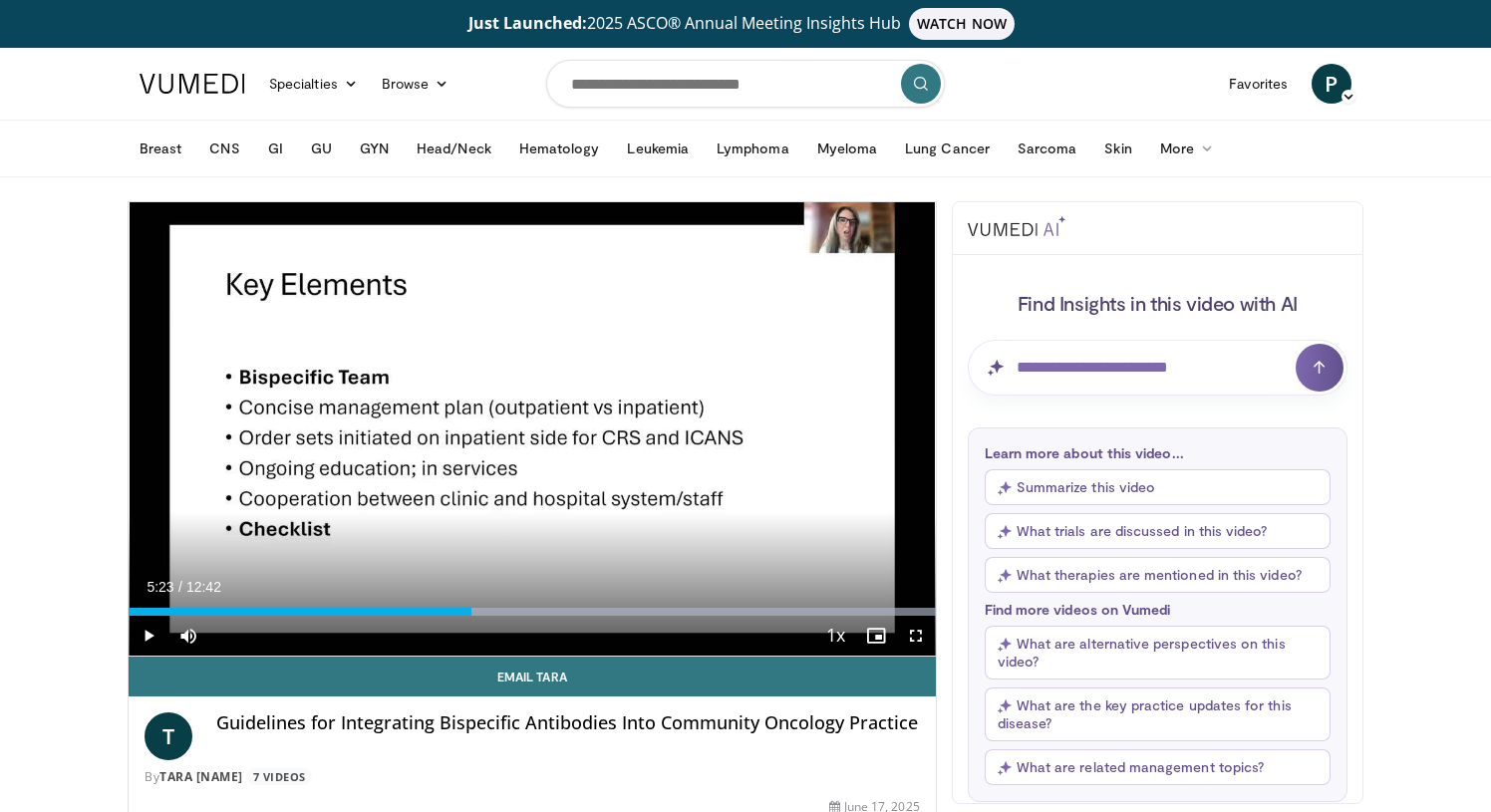 click at bounding box center (149, 636) 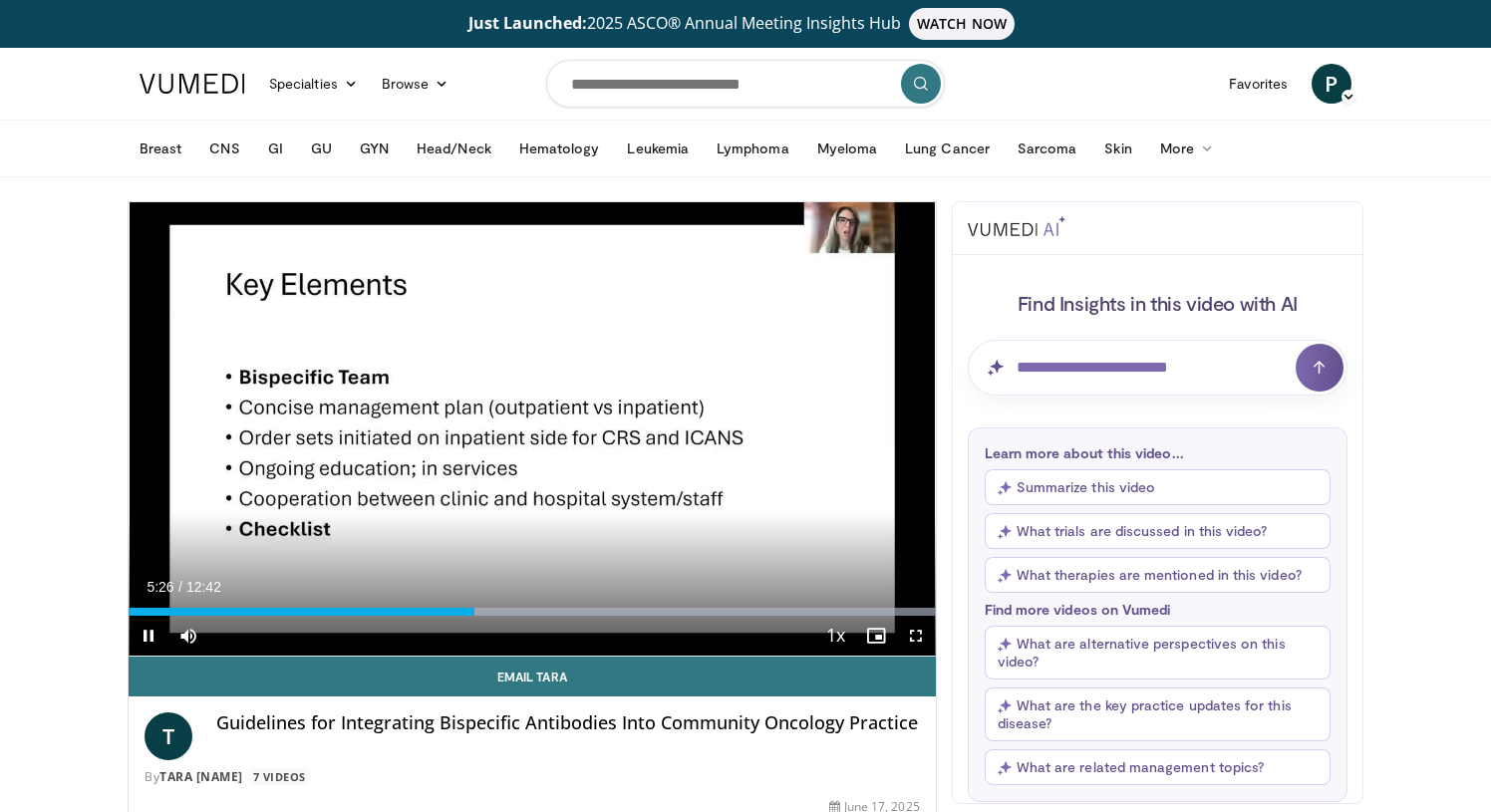 click at bounding box center [149, 636] 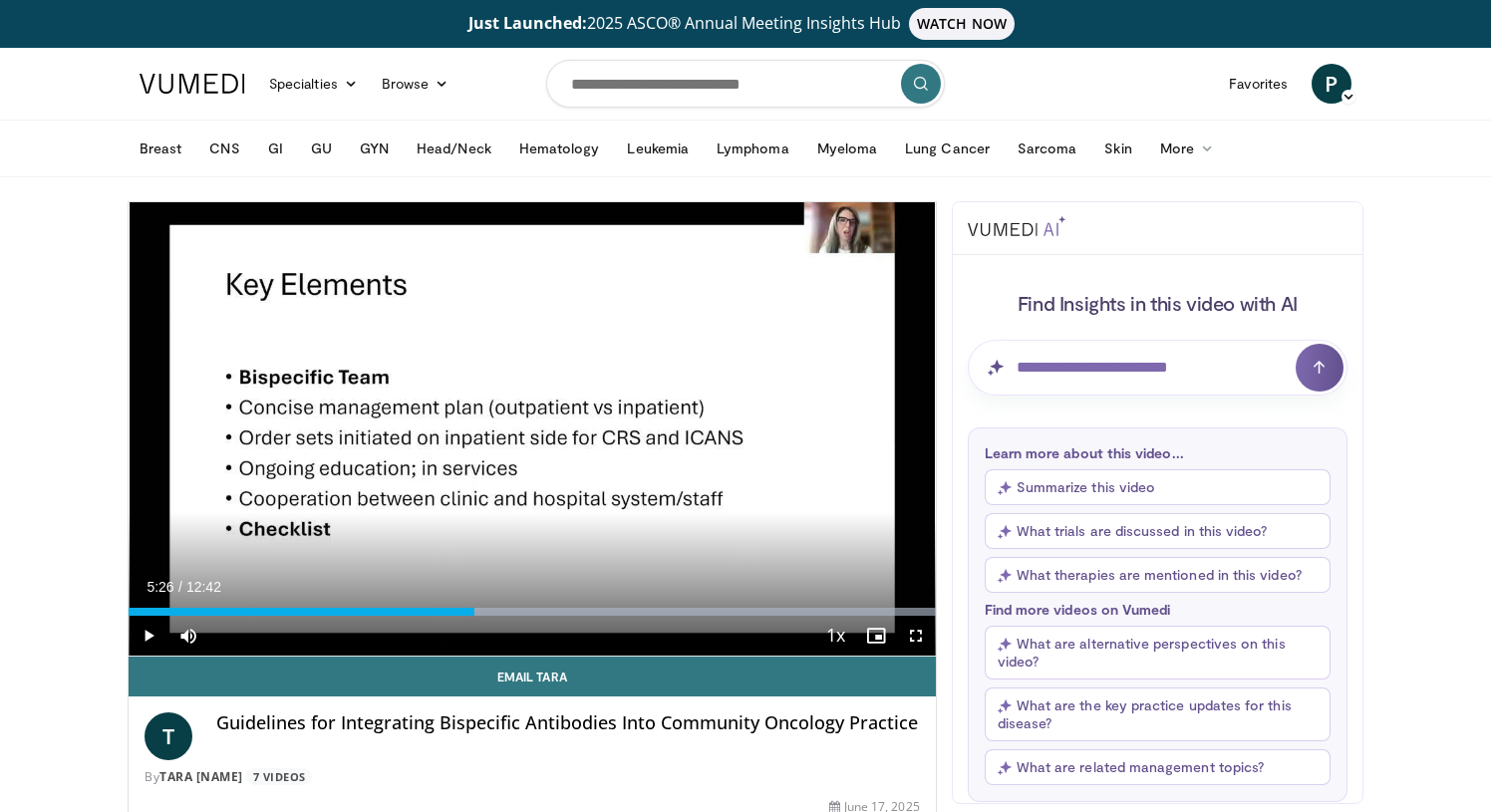 click at bounding box center (149, 636) 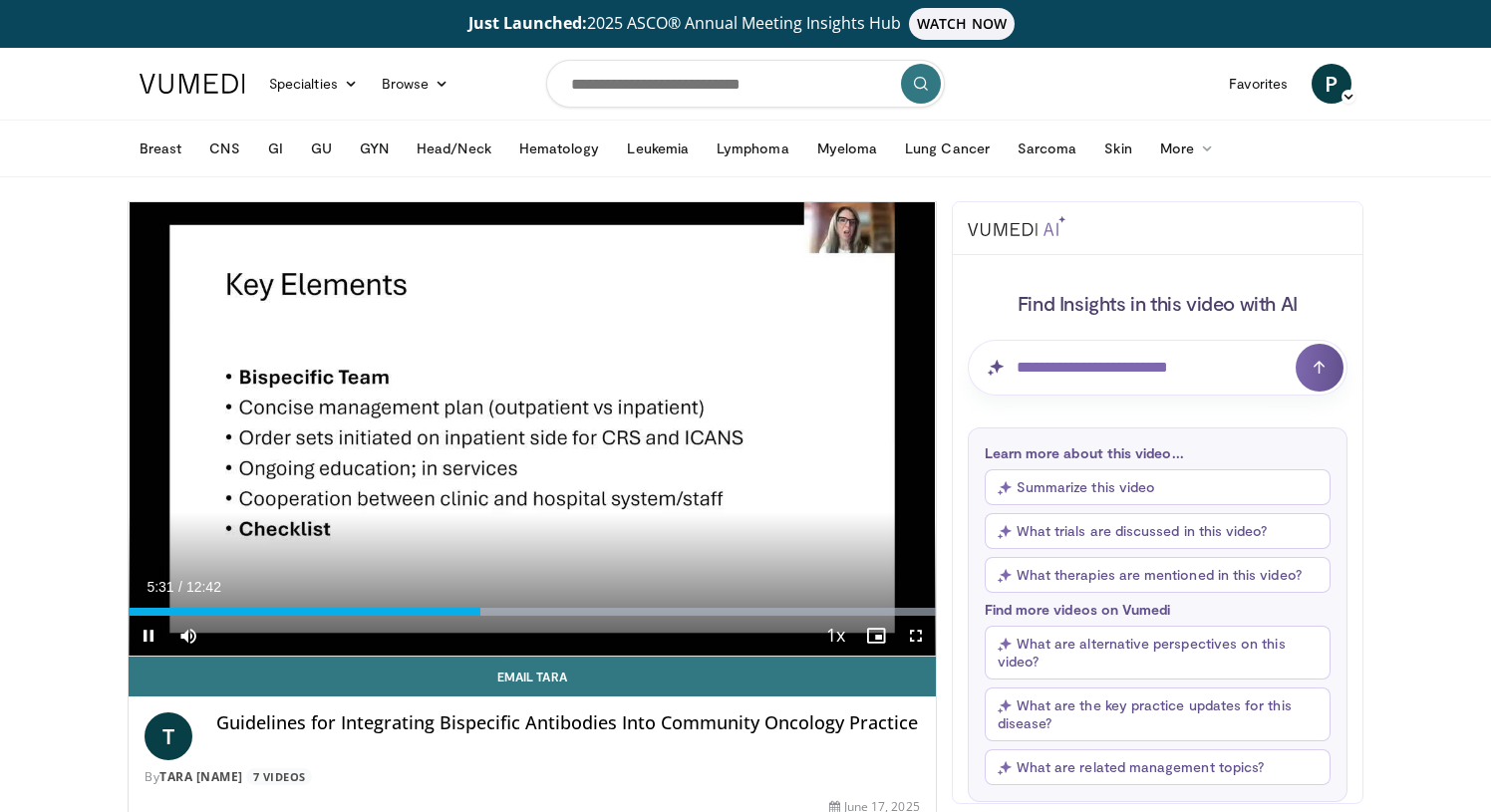 click at bounding box center (149, 636) 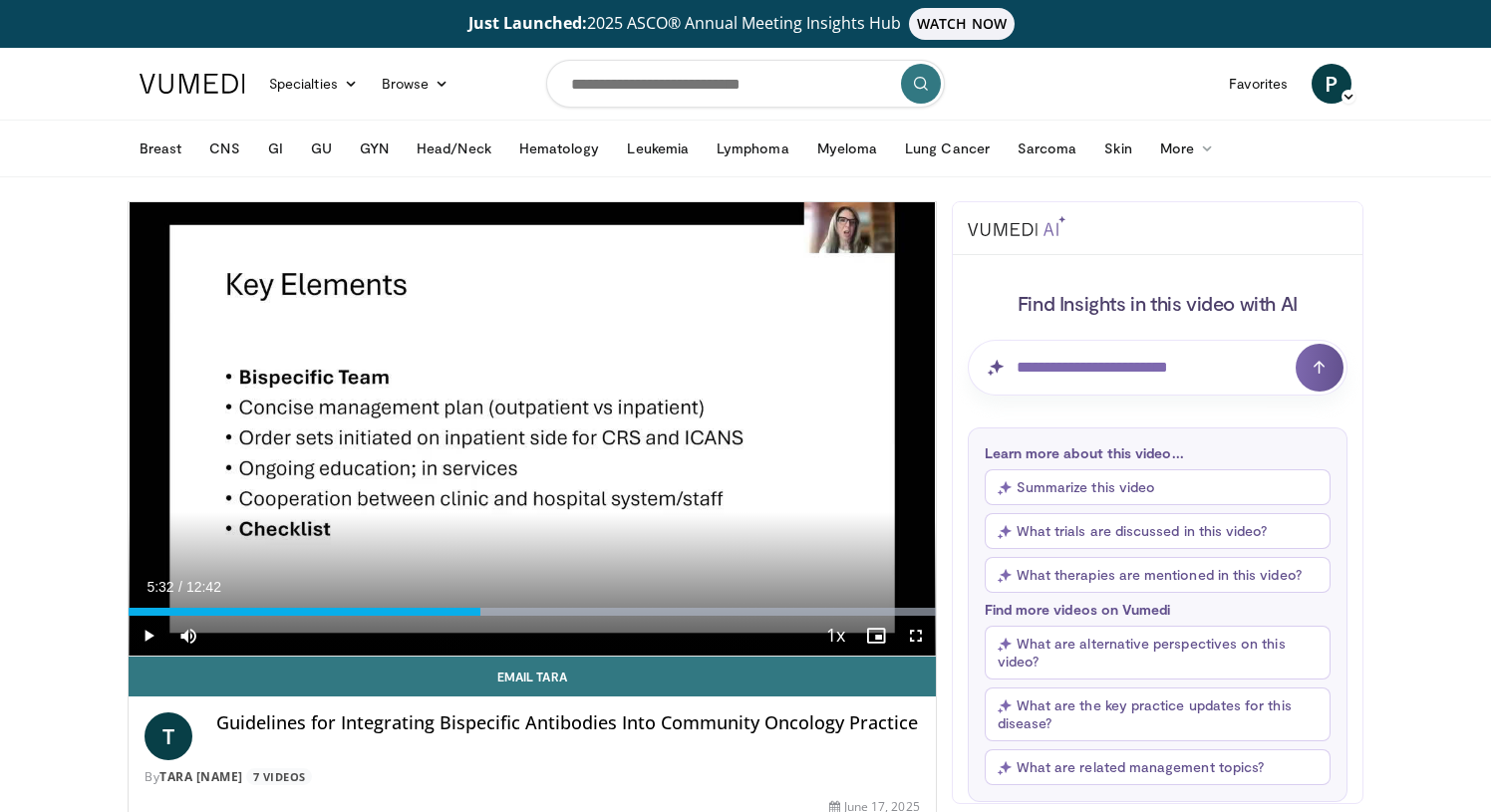 click at bounding box center (149, 636) 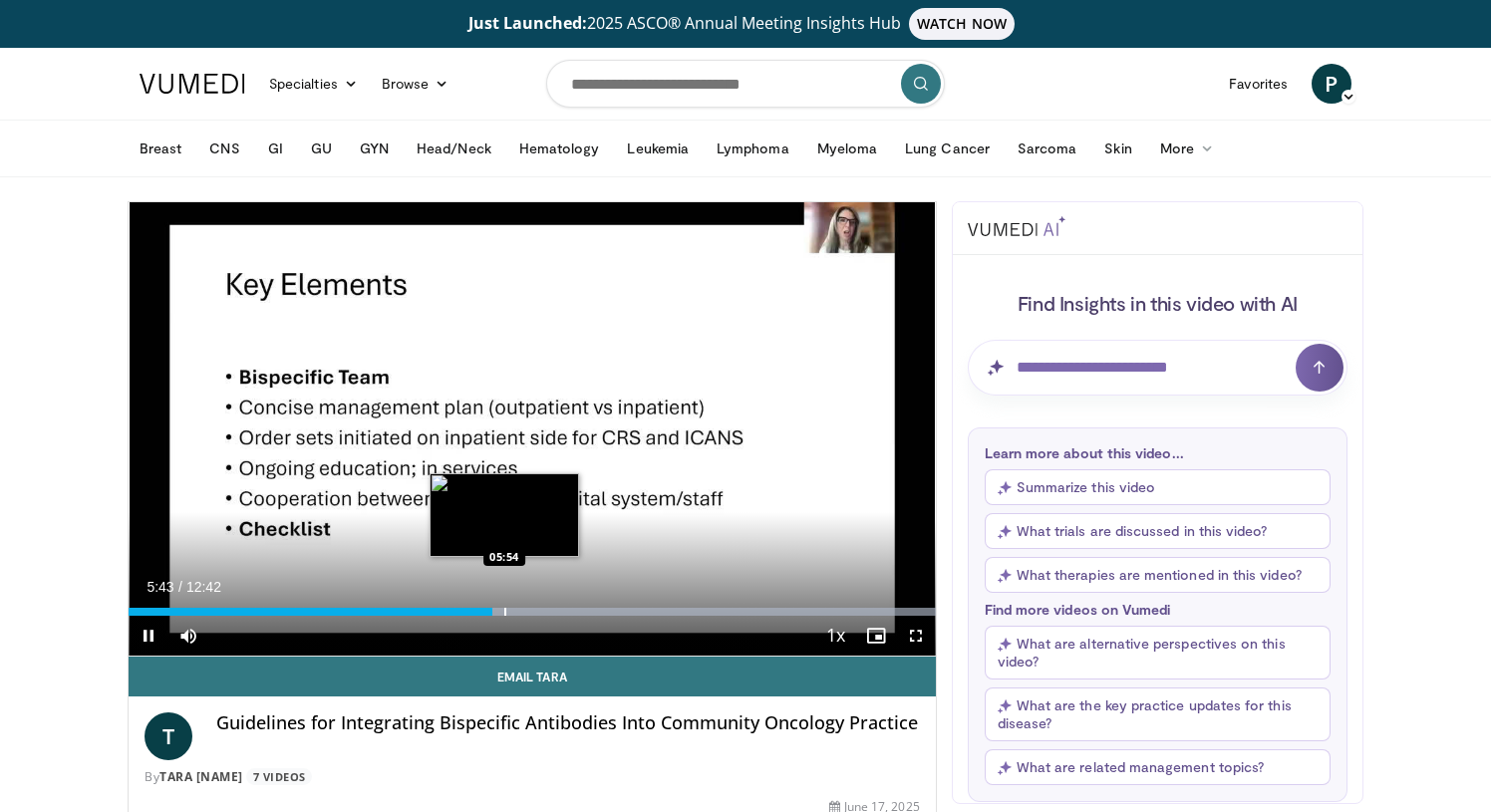 click at bounding box center [505, 612] 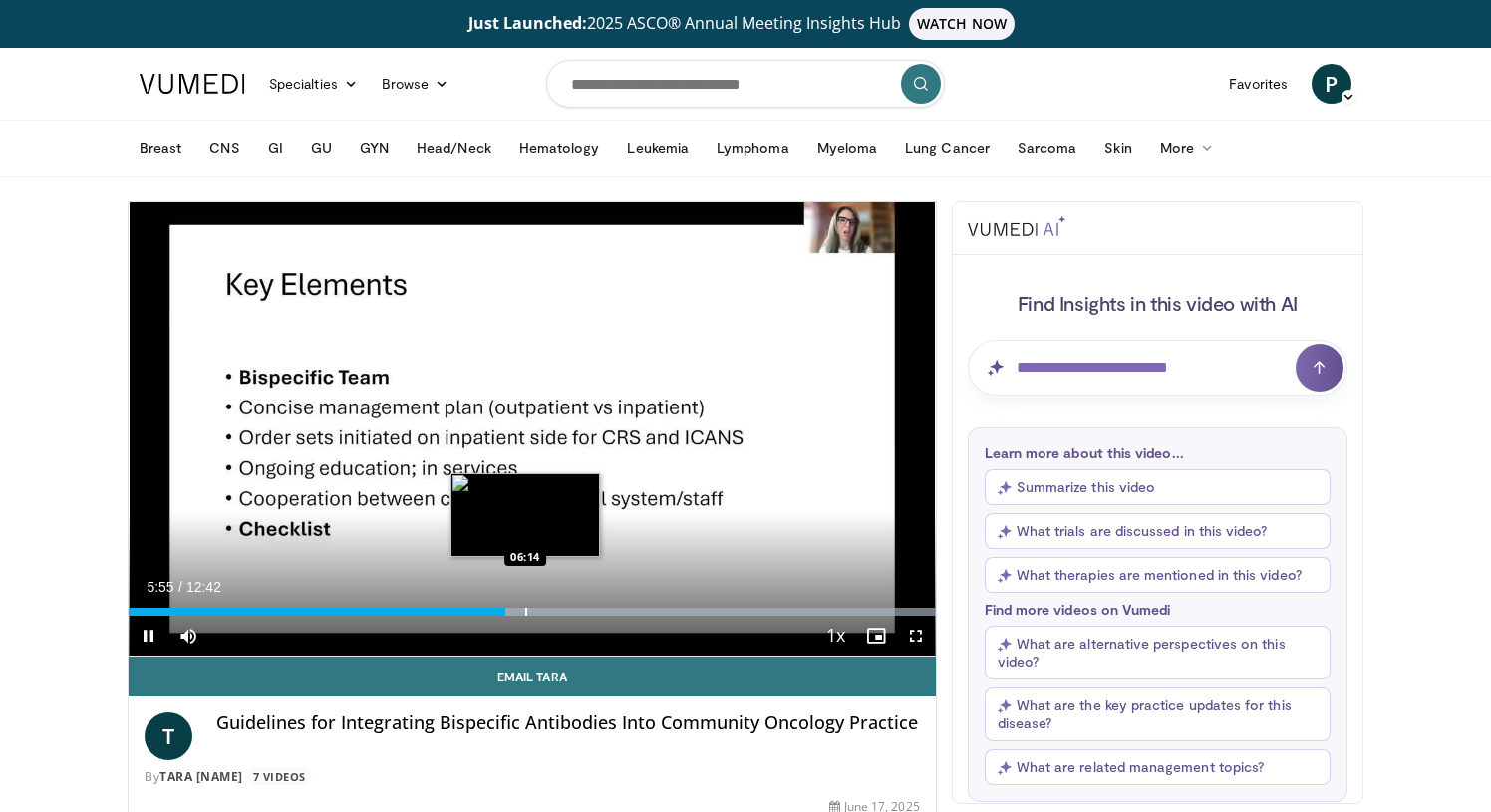 click at bounding box center [526, 612] 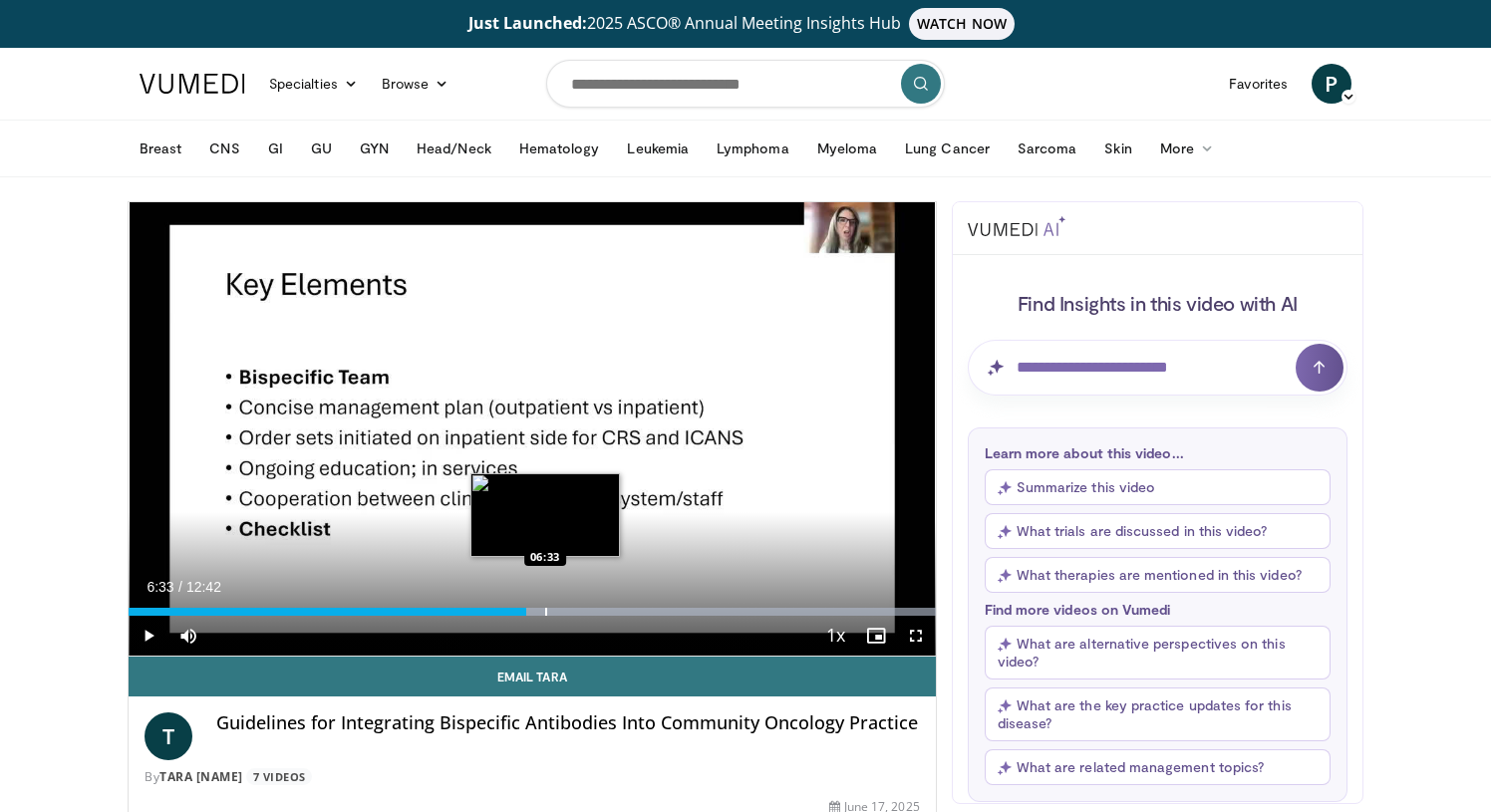 click at bounding box center (546, 612) 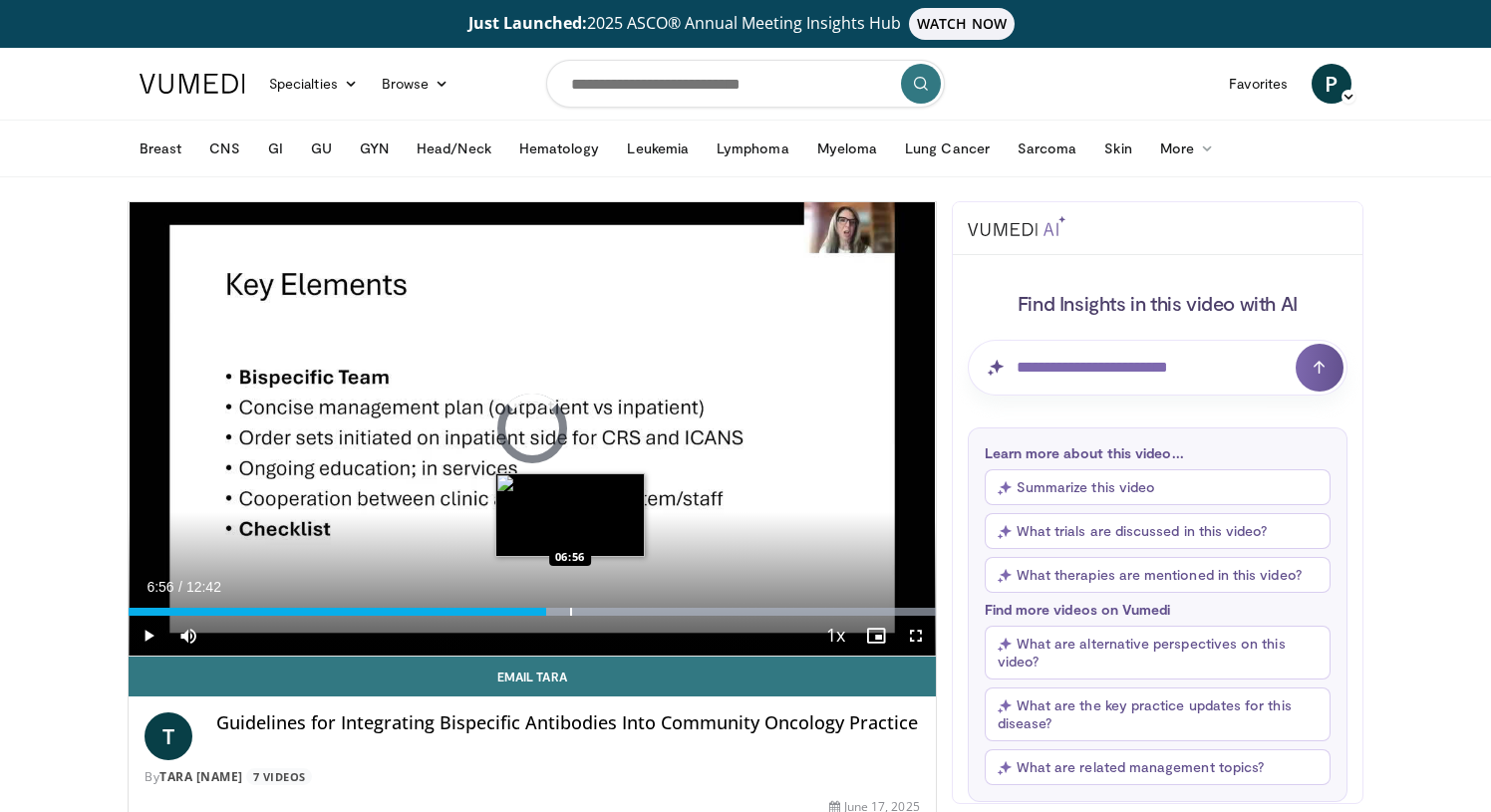 click at bounding box center [571, 612] 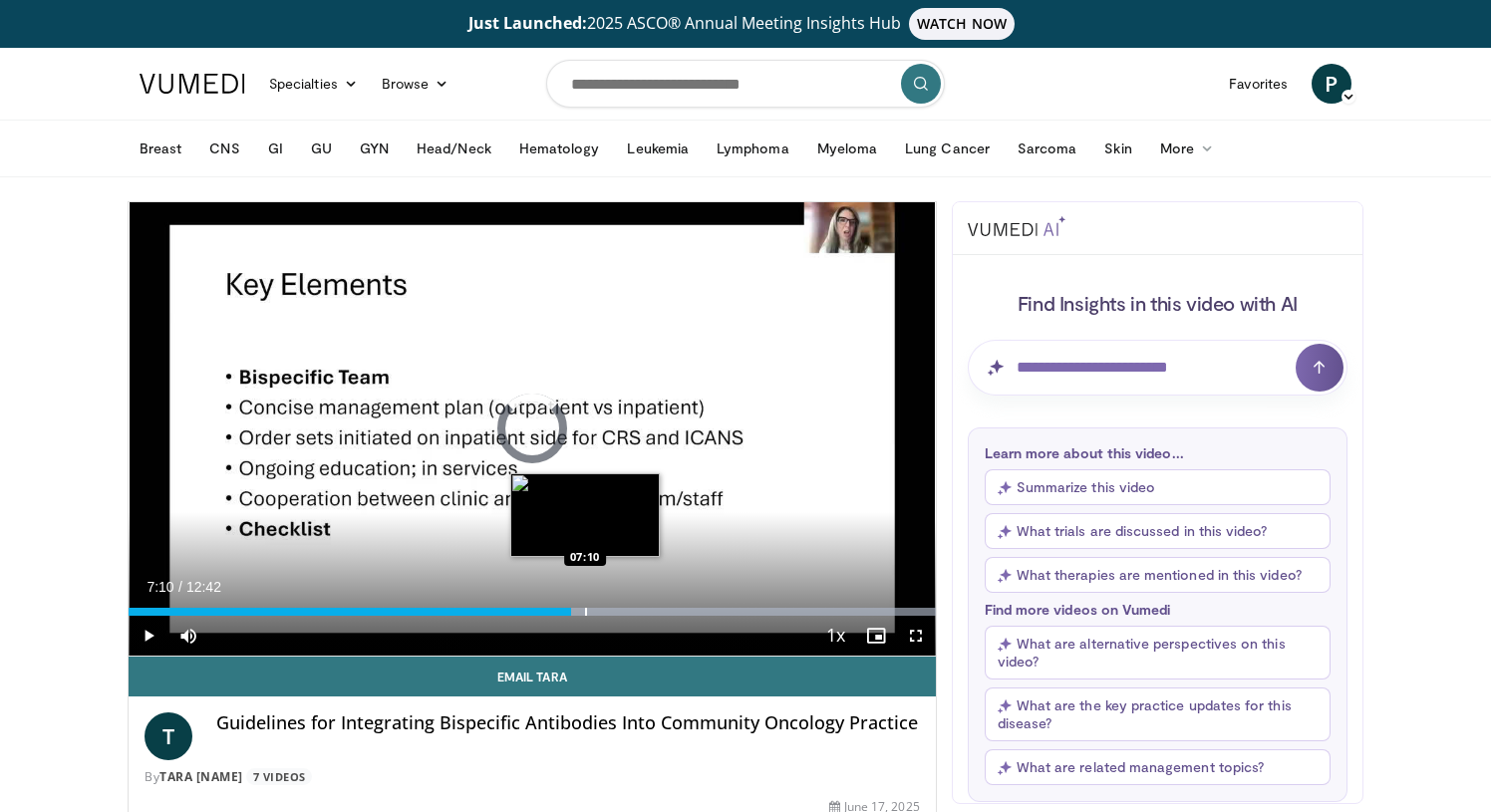 click at bounding box center (586, 612) 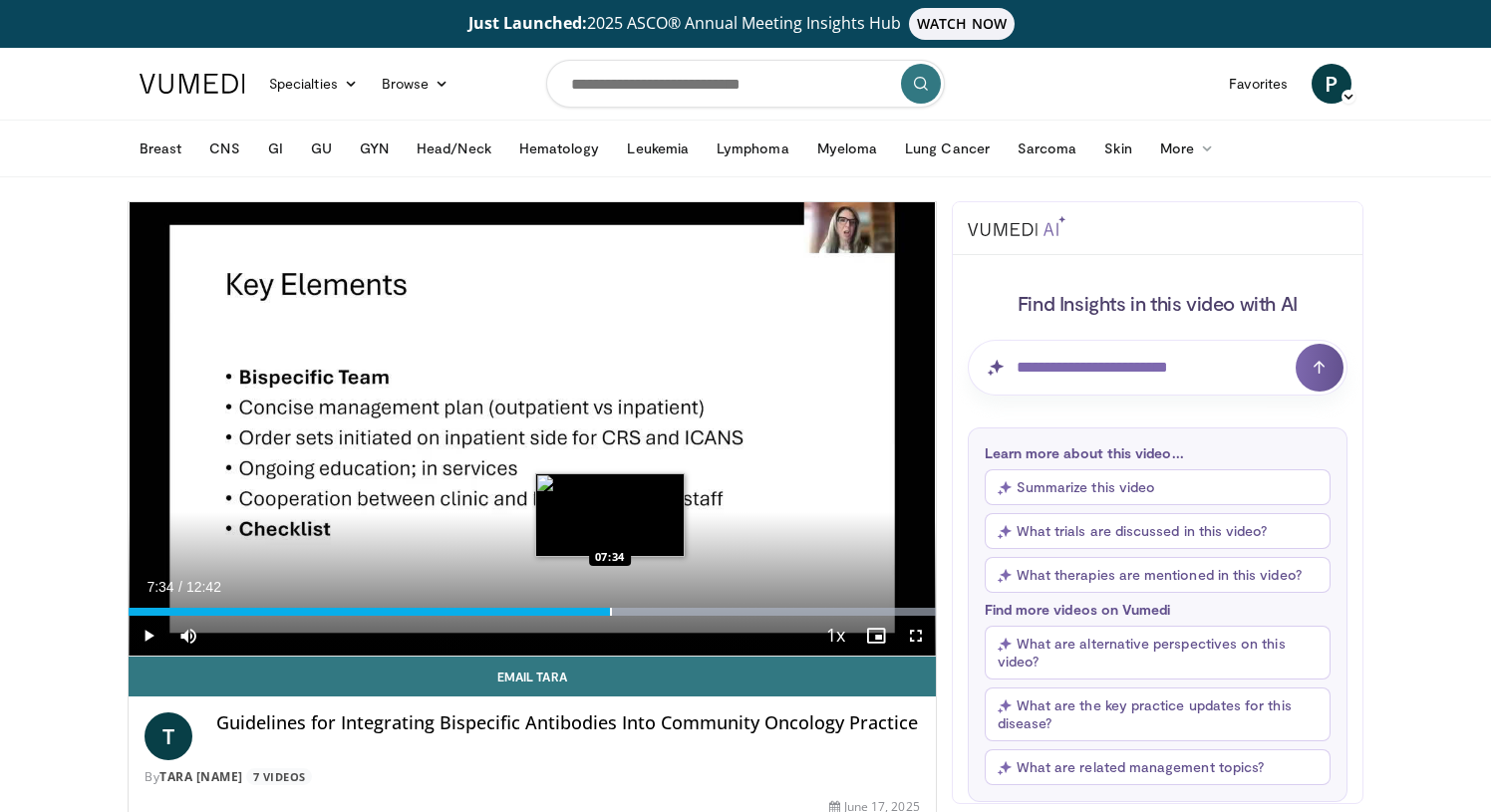 click at bounding box center (611, 612) 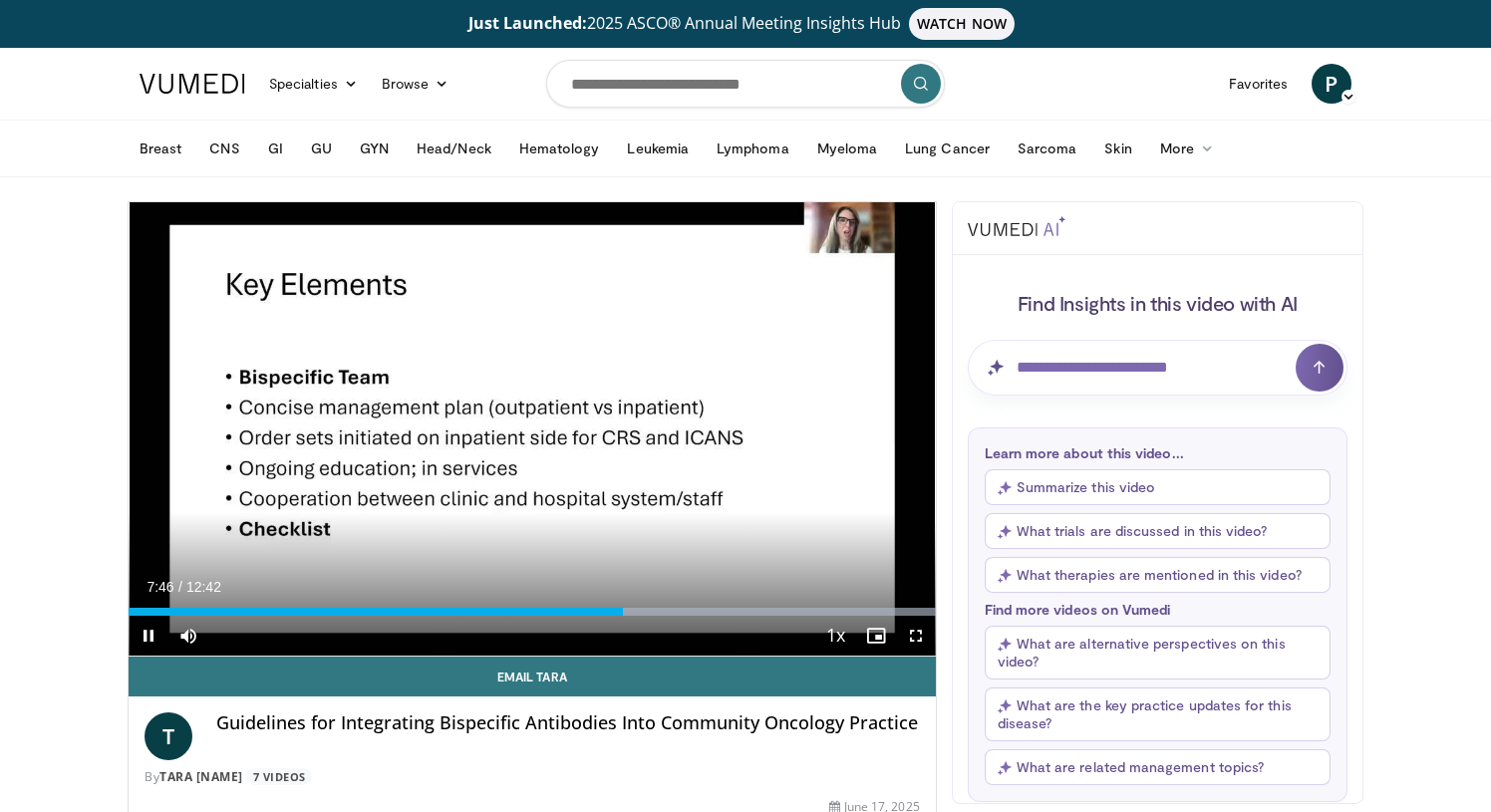 click at bounding box center [149, 636] 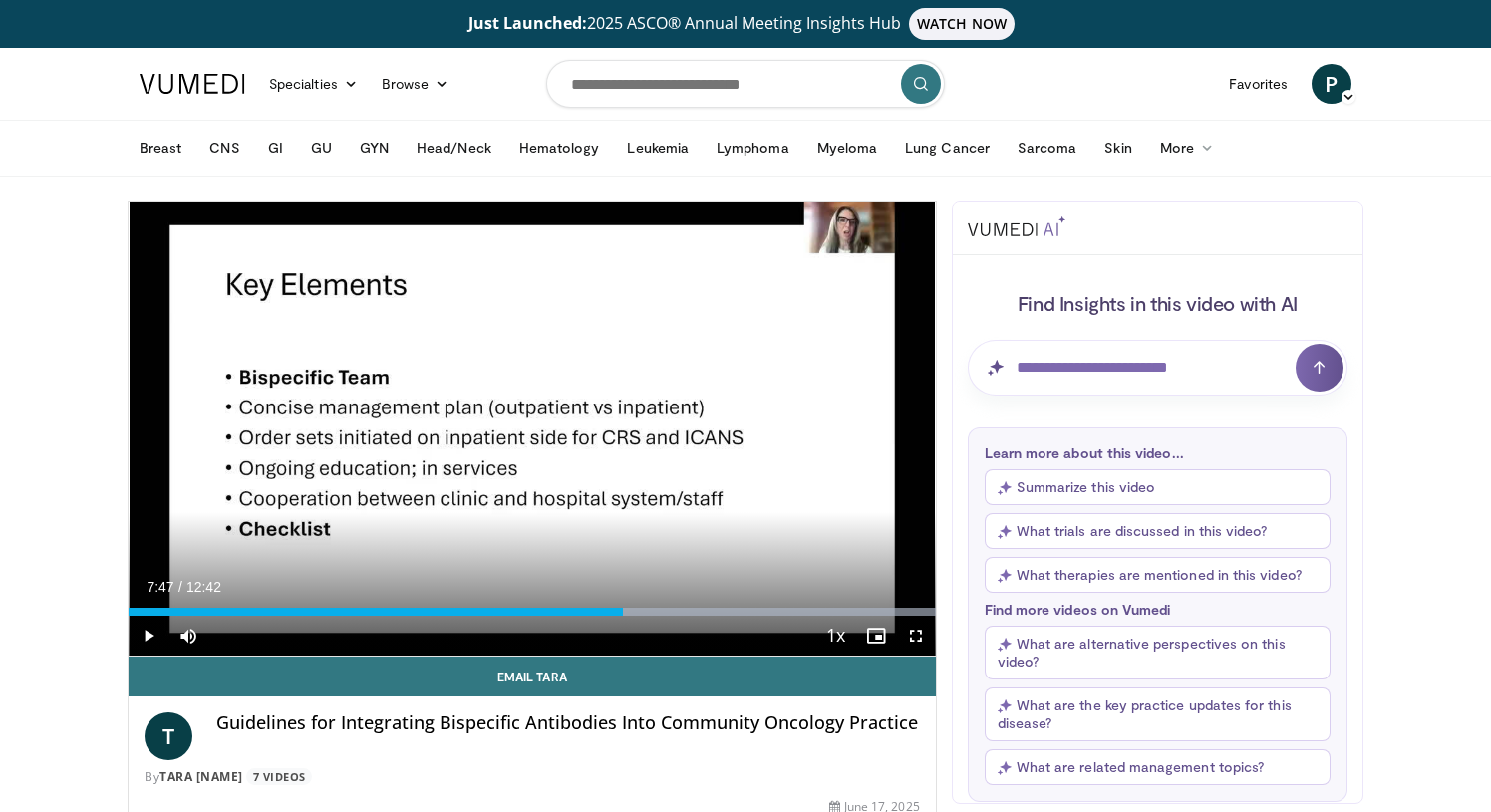 click at bounding box center [149, 636] 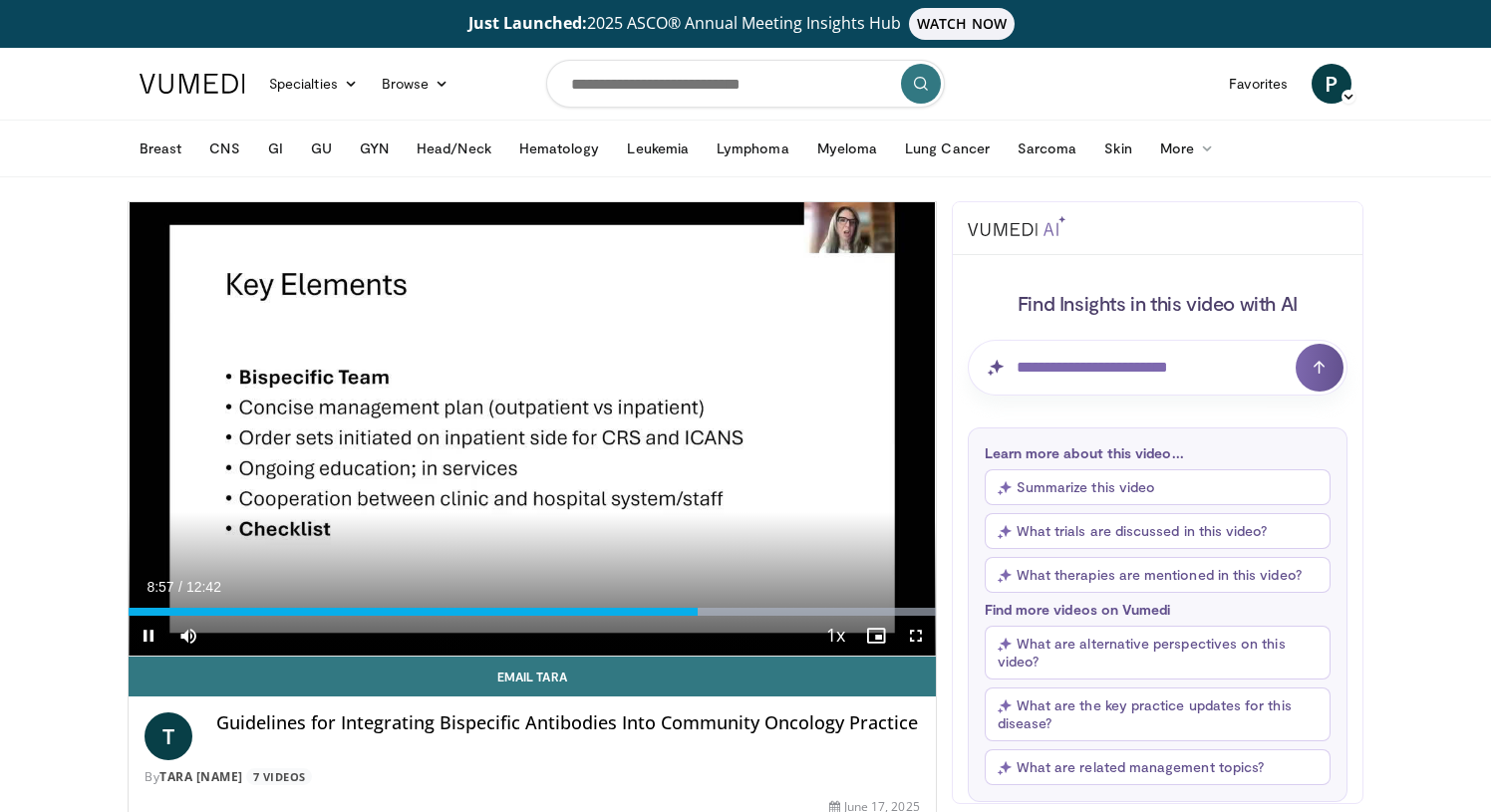 click at bounding box center (149, 636) 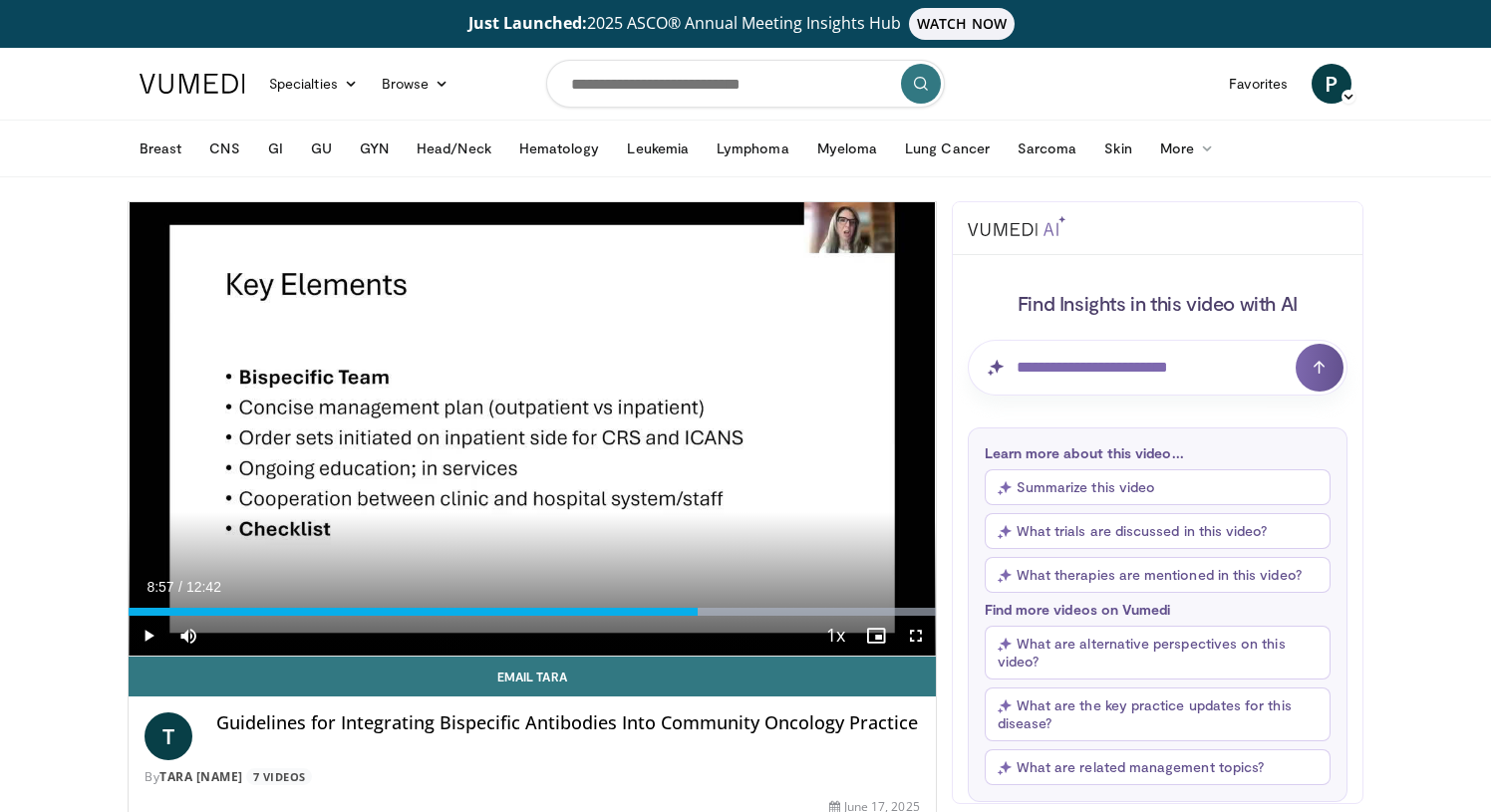 click at bounding box center (149, 636) 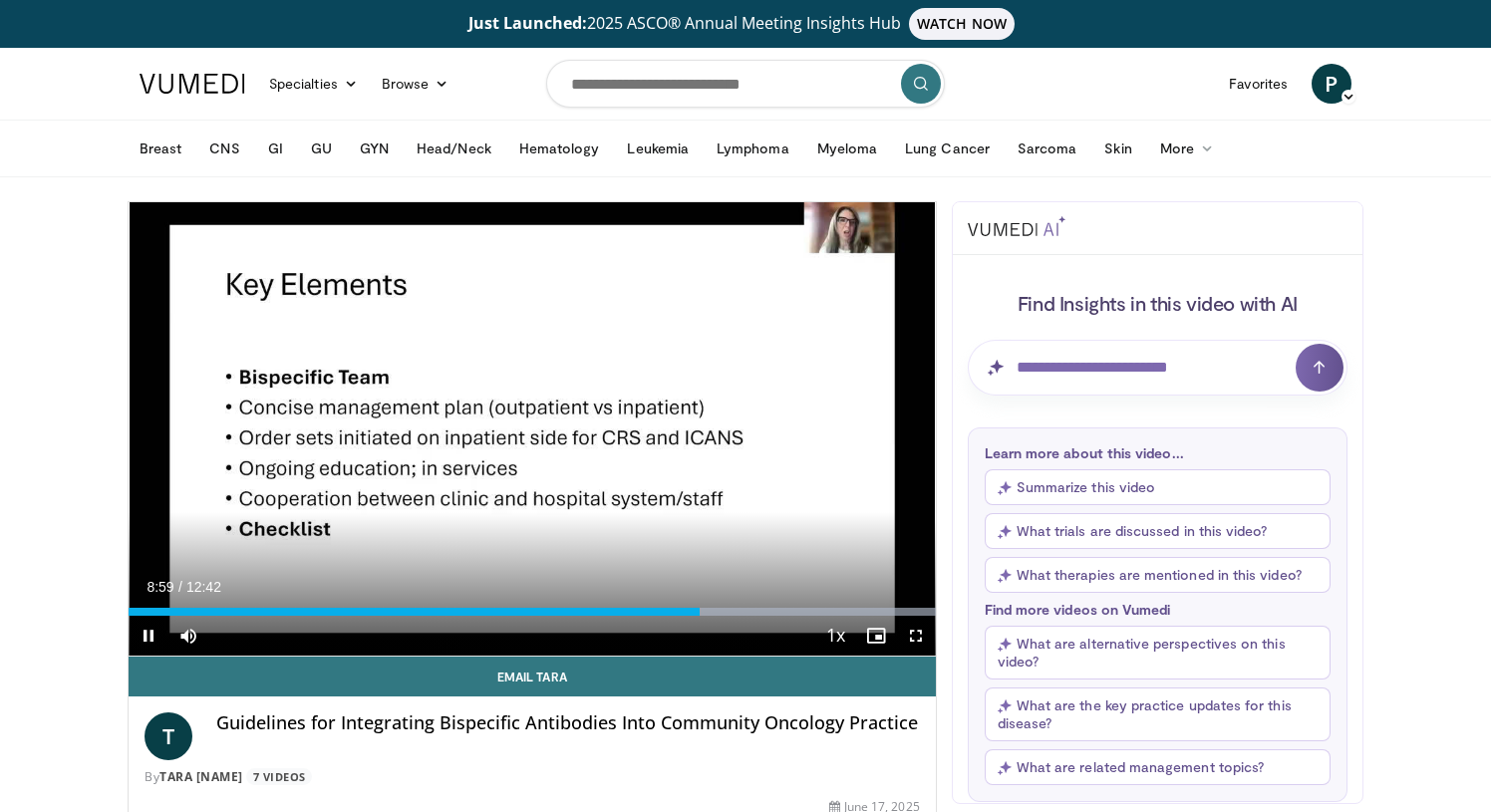 click at bounding box center (149, 636) 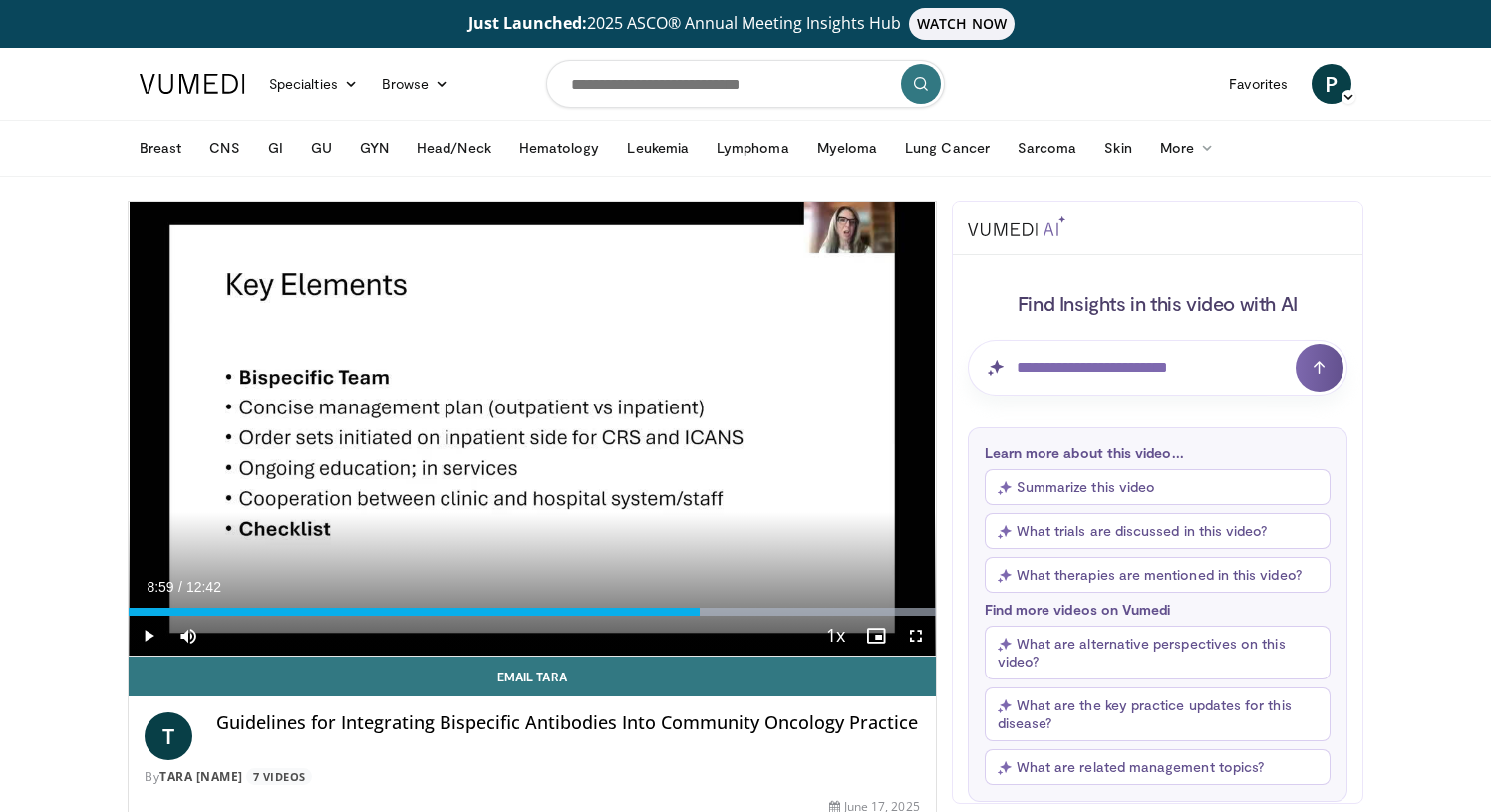 click at bounding box center (149, 636) 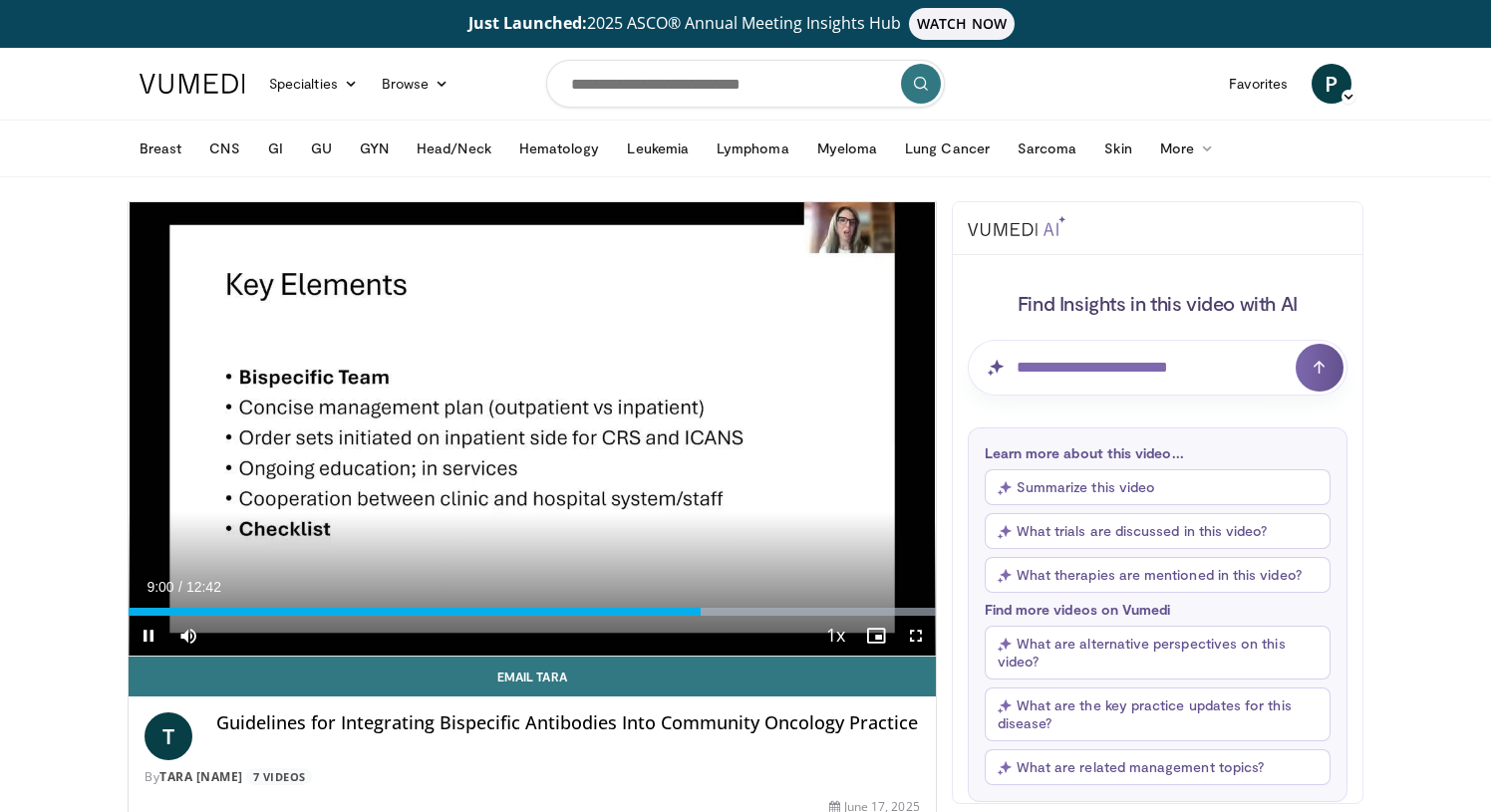 click at bounding box center (149, 636) 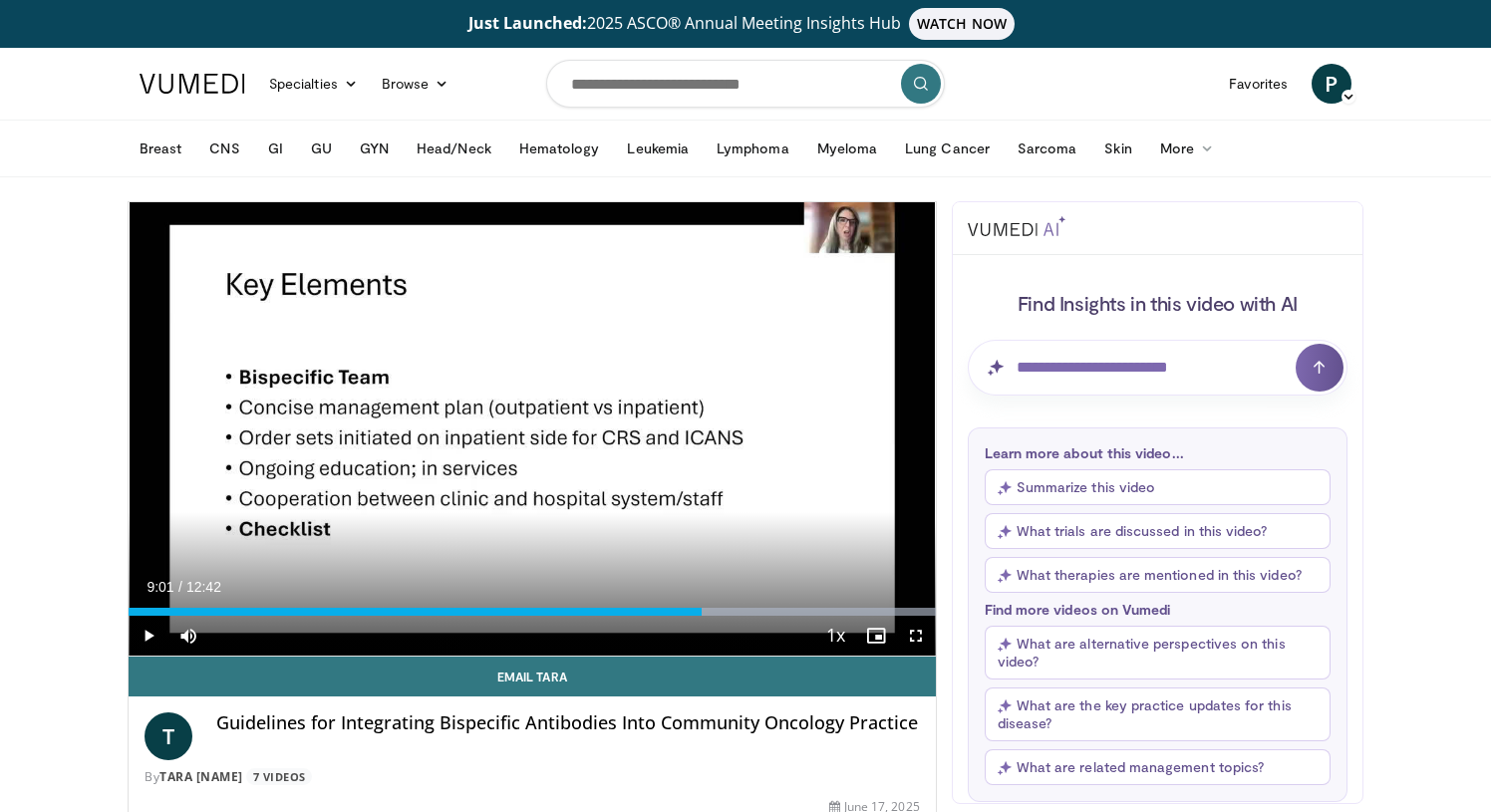 click at bounding box center [149, 636] 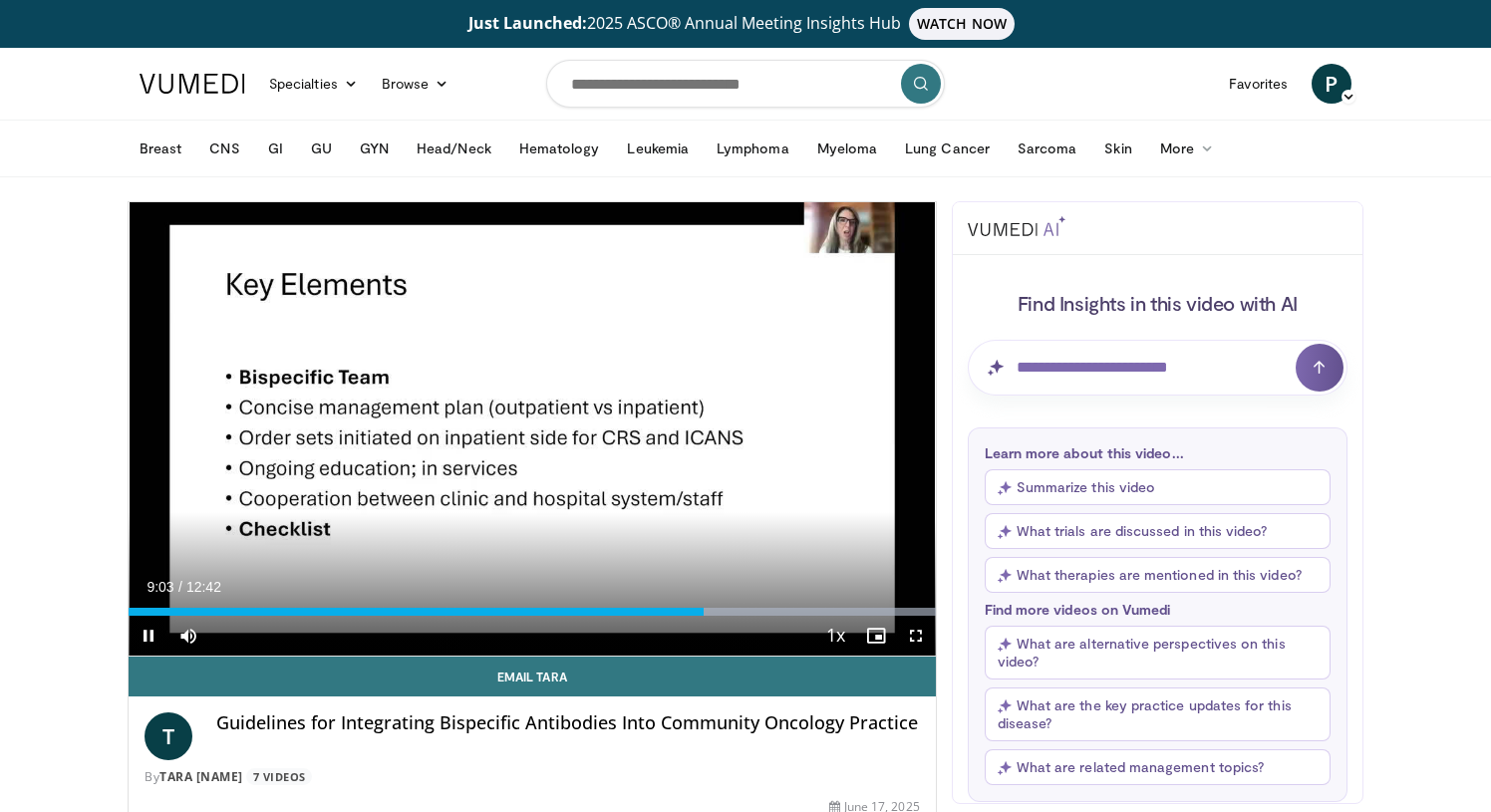 click at bounding box center [149, 636] 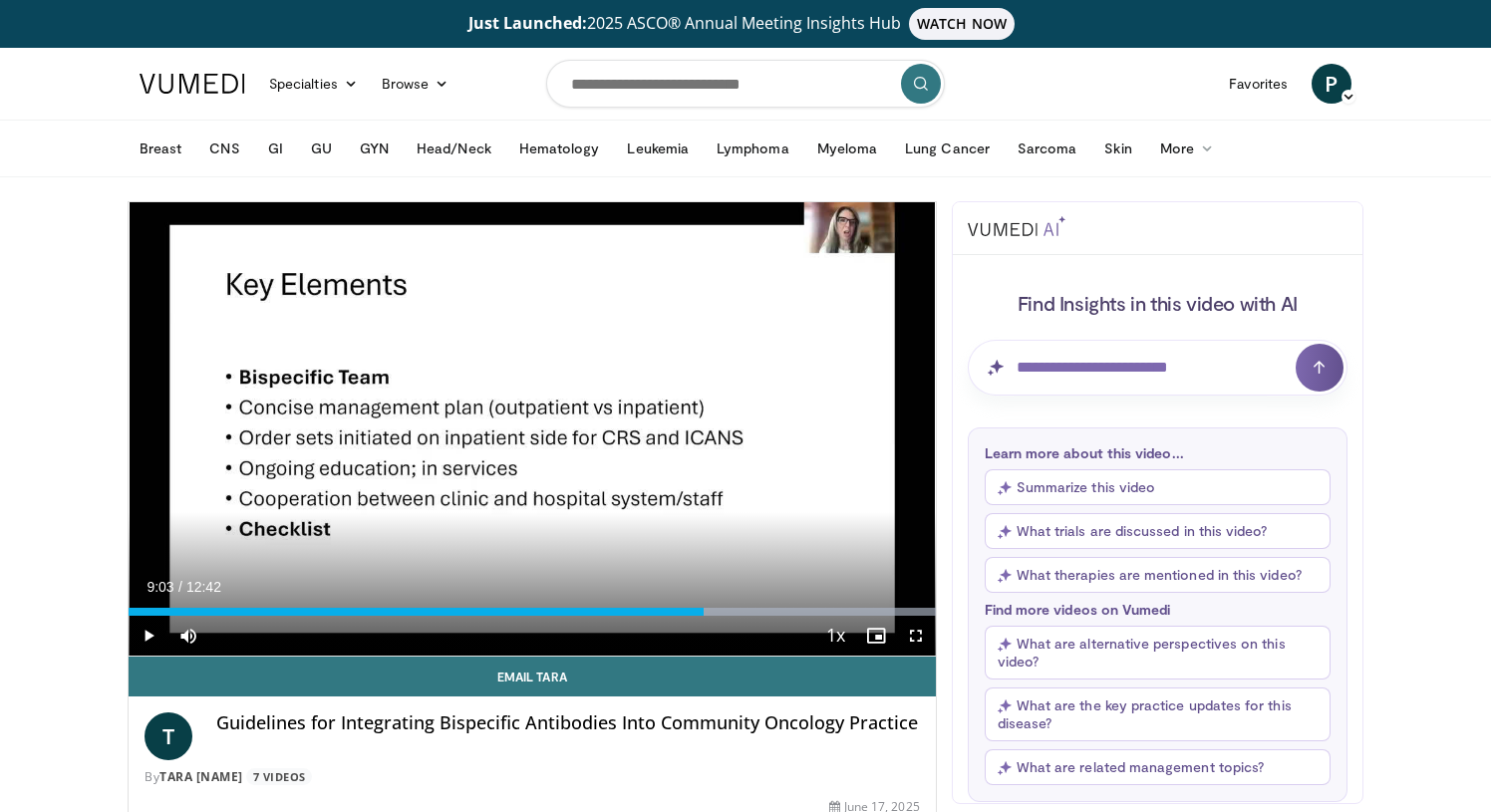 click at bounding box center (149, 636) 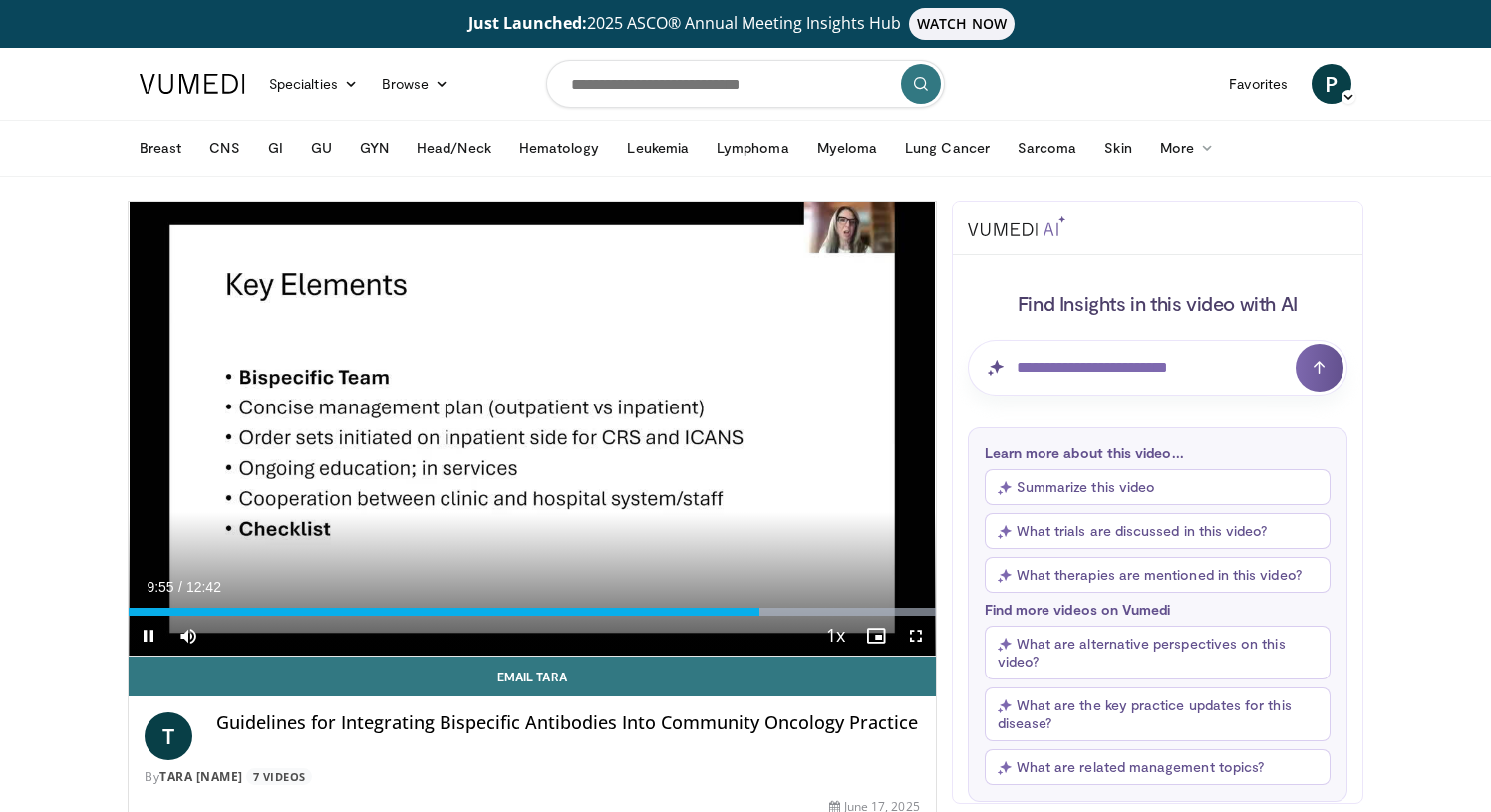 click at bounding box center (916, 636) 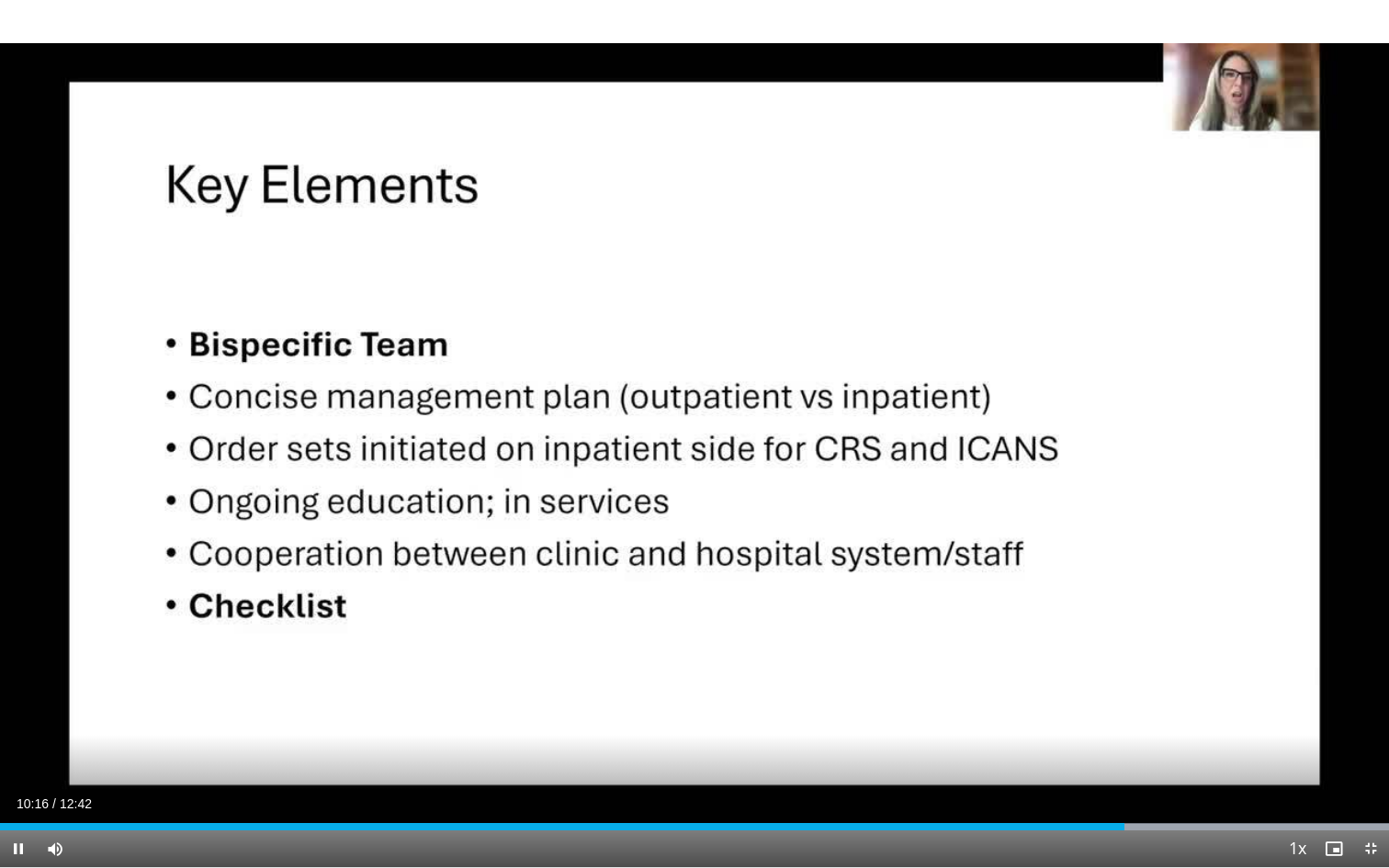 click at bounding box center (18, 849) 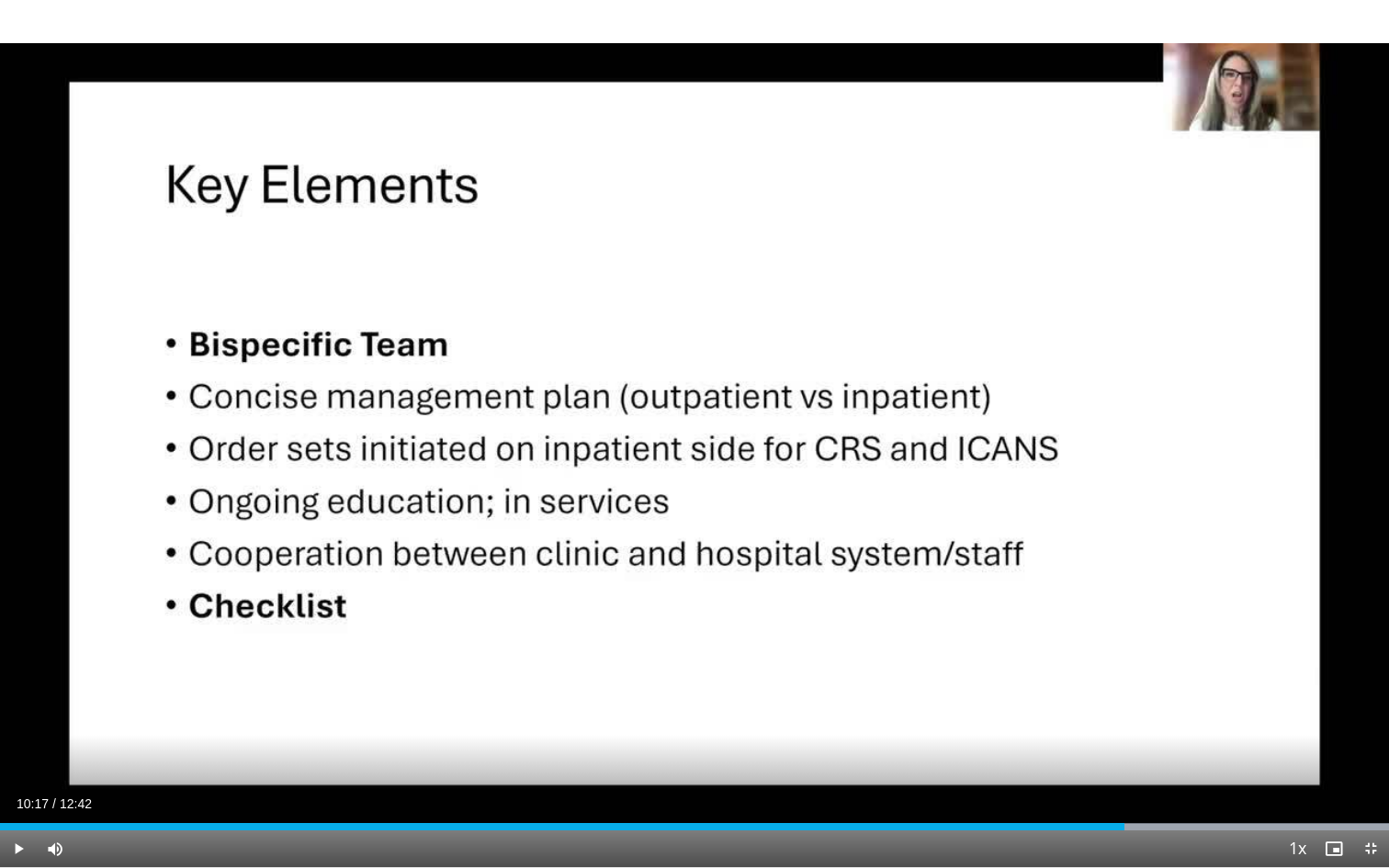 click at bounding box center (18, 849) 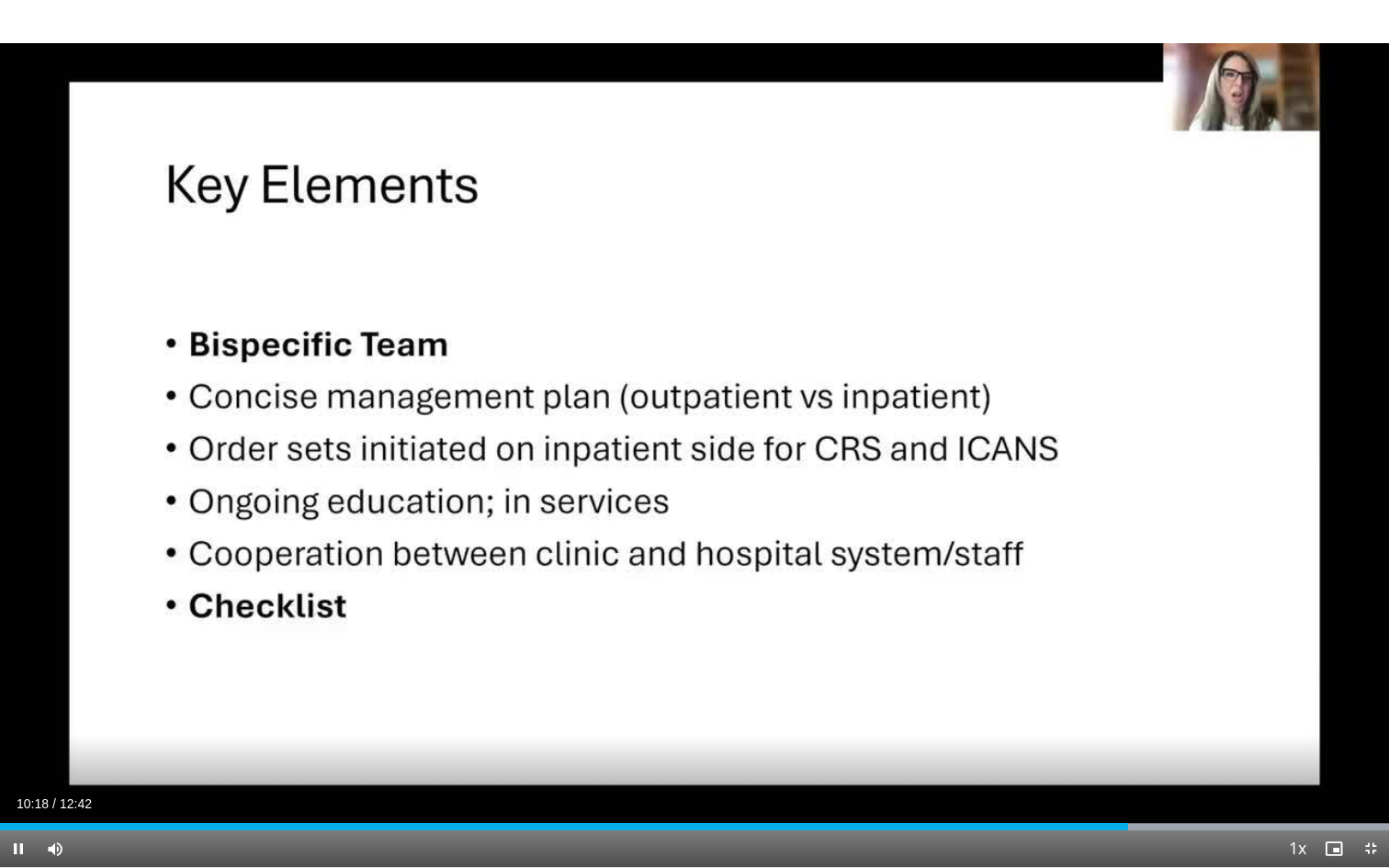 click at bounding box center [18, 849] 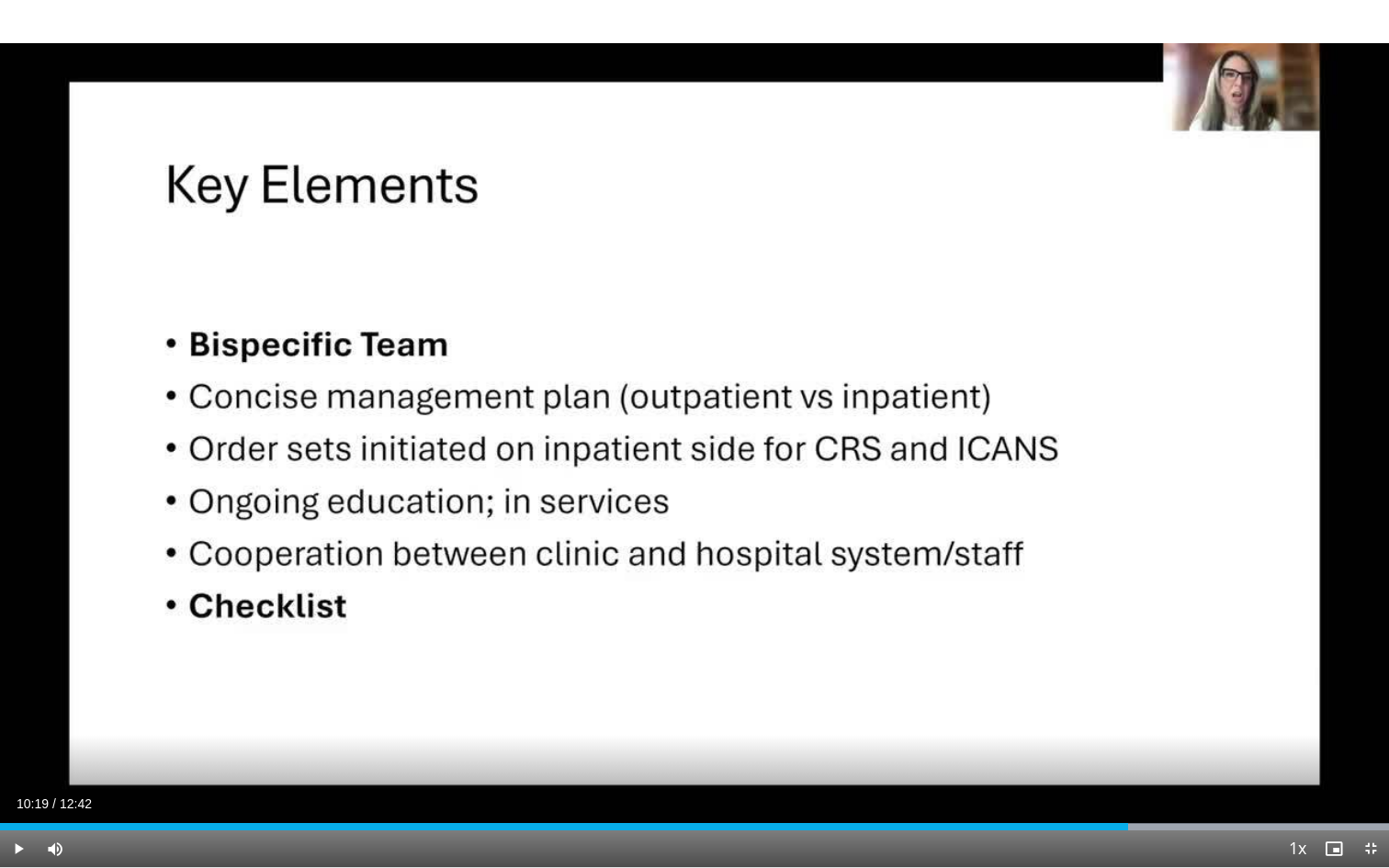 click at bounding box center [18, 849] 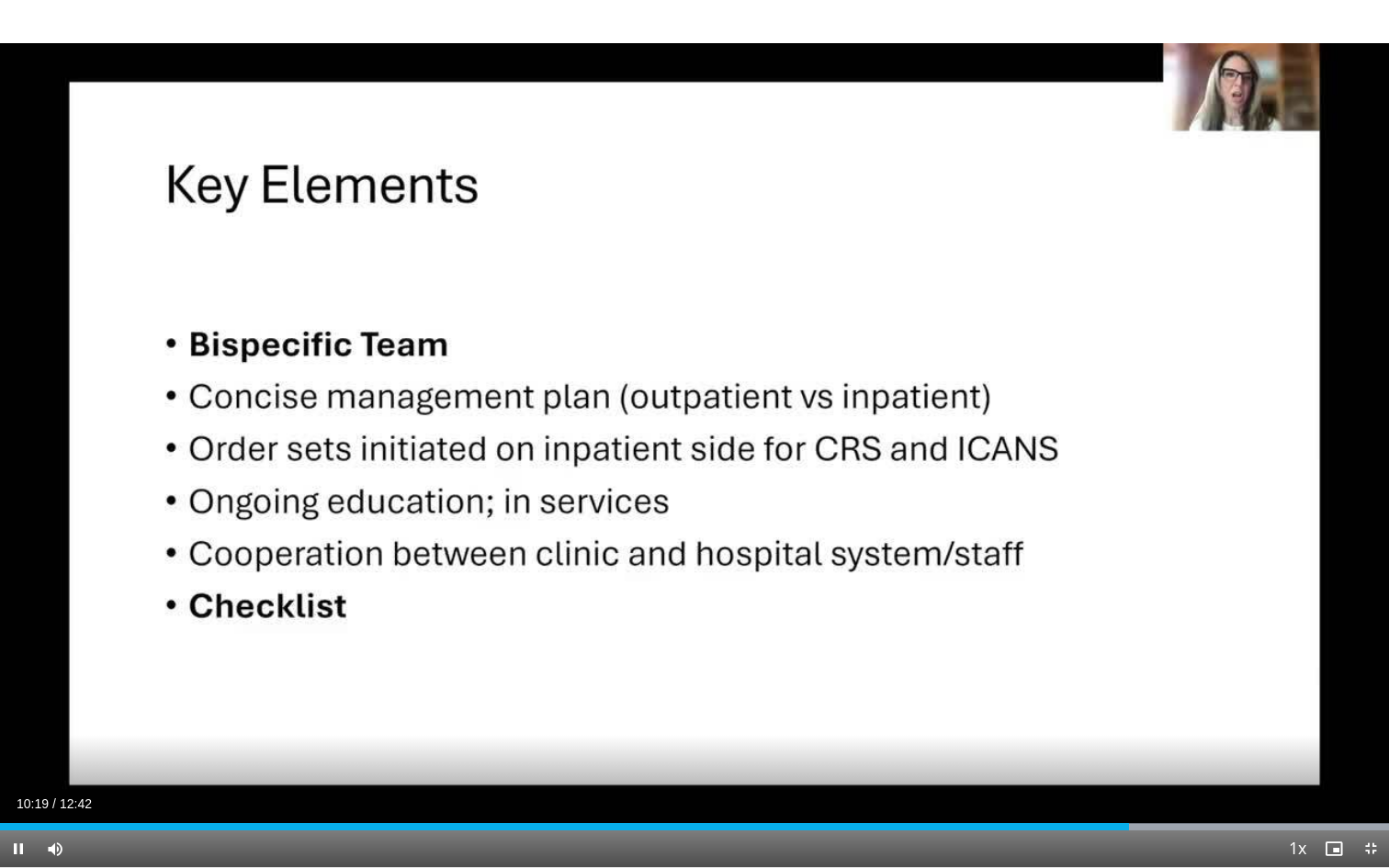 click at bounding box center (18, 849) 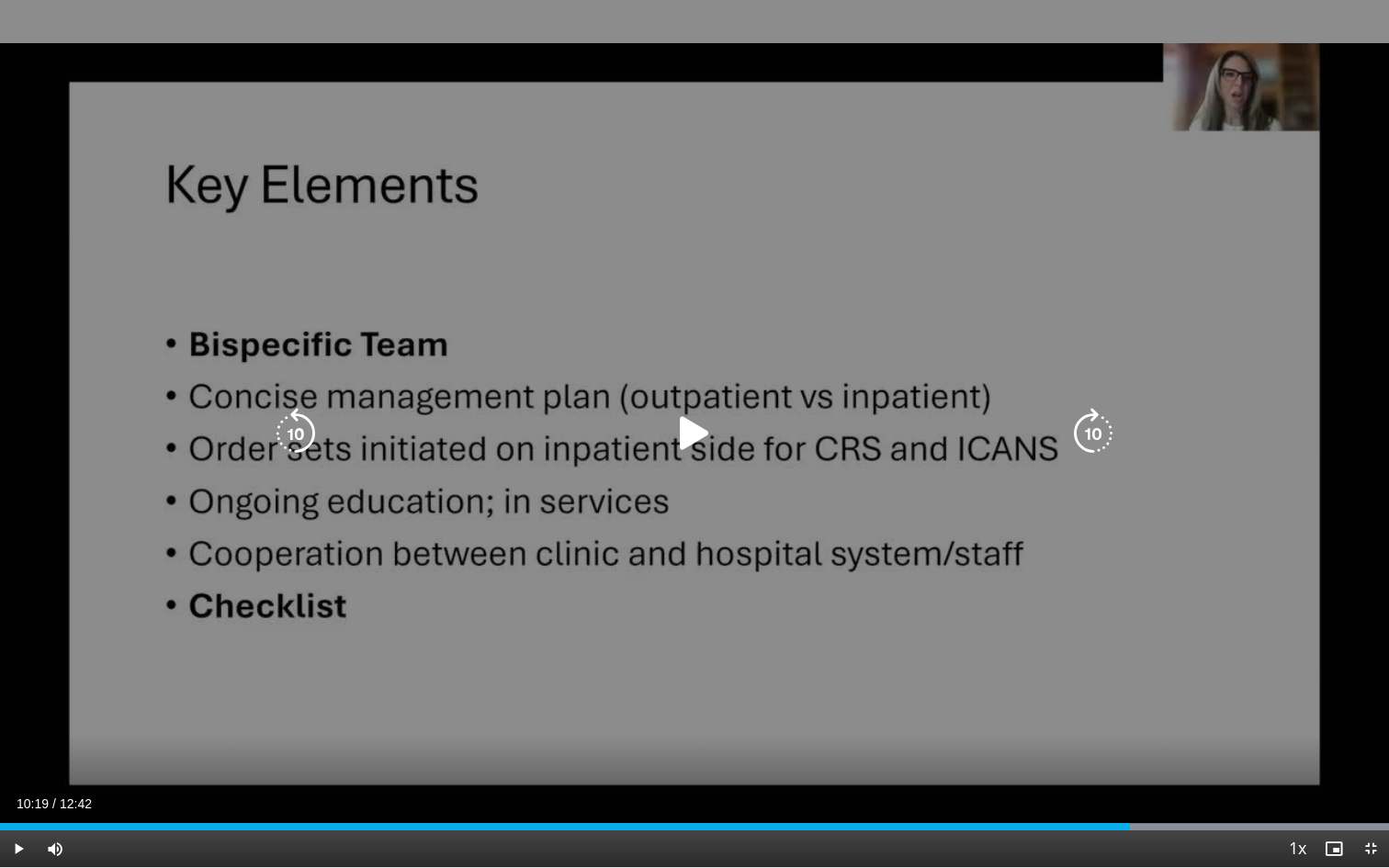 click at bounding box center (694, 434) 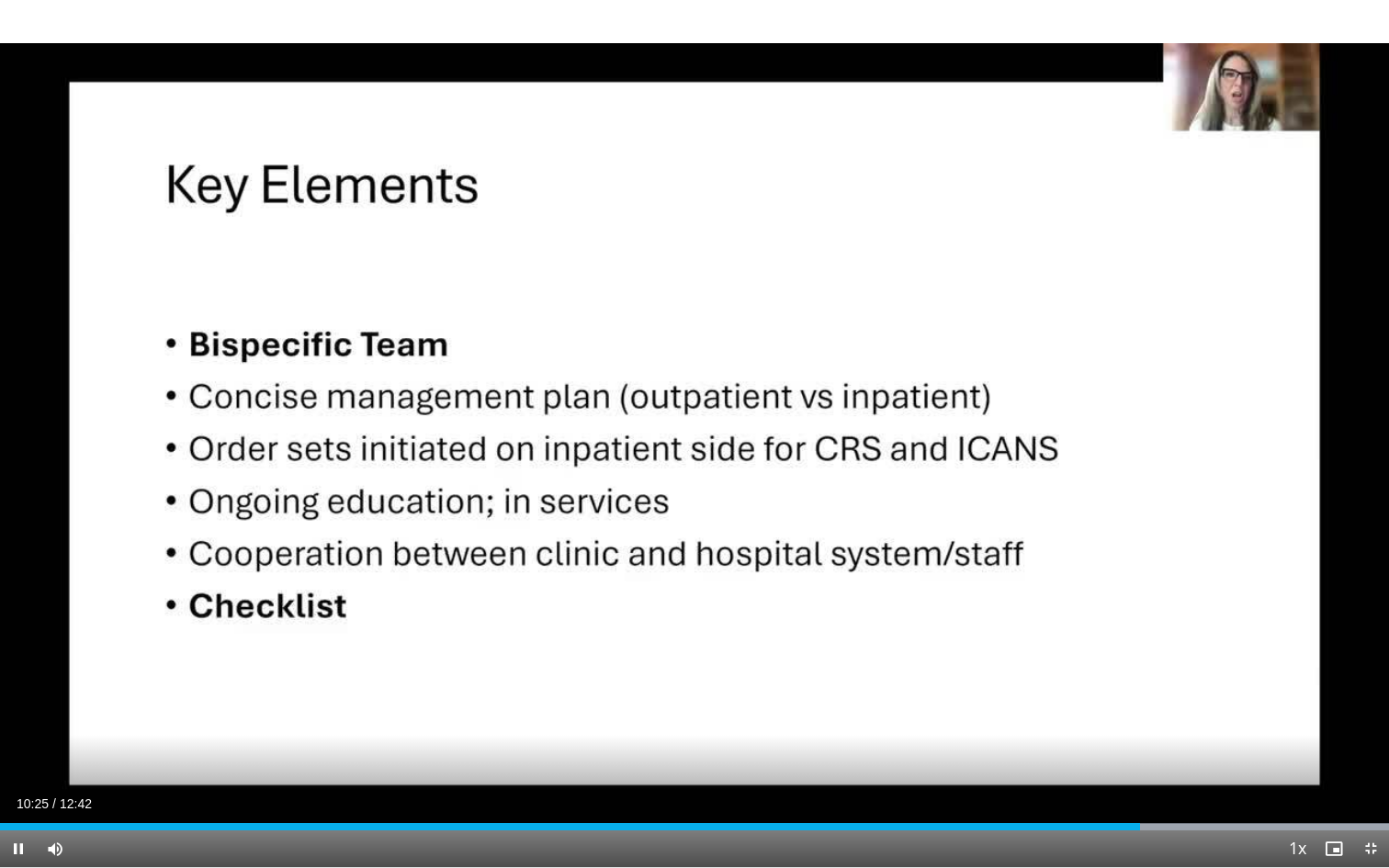click at bounding box center [18, 849] 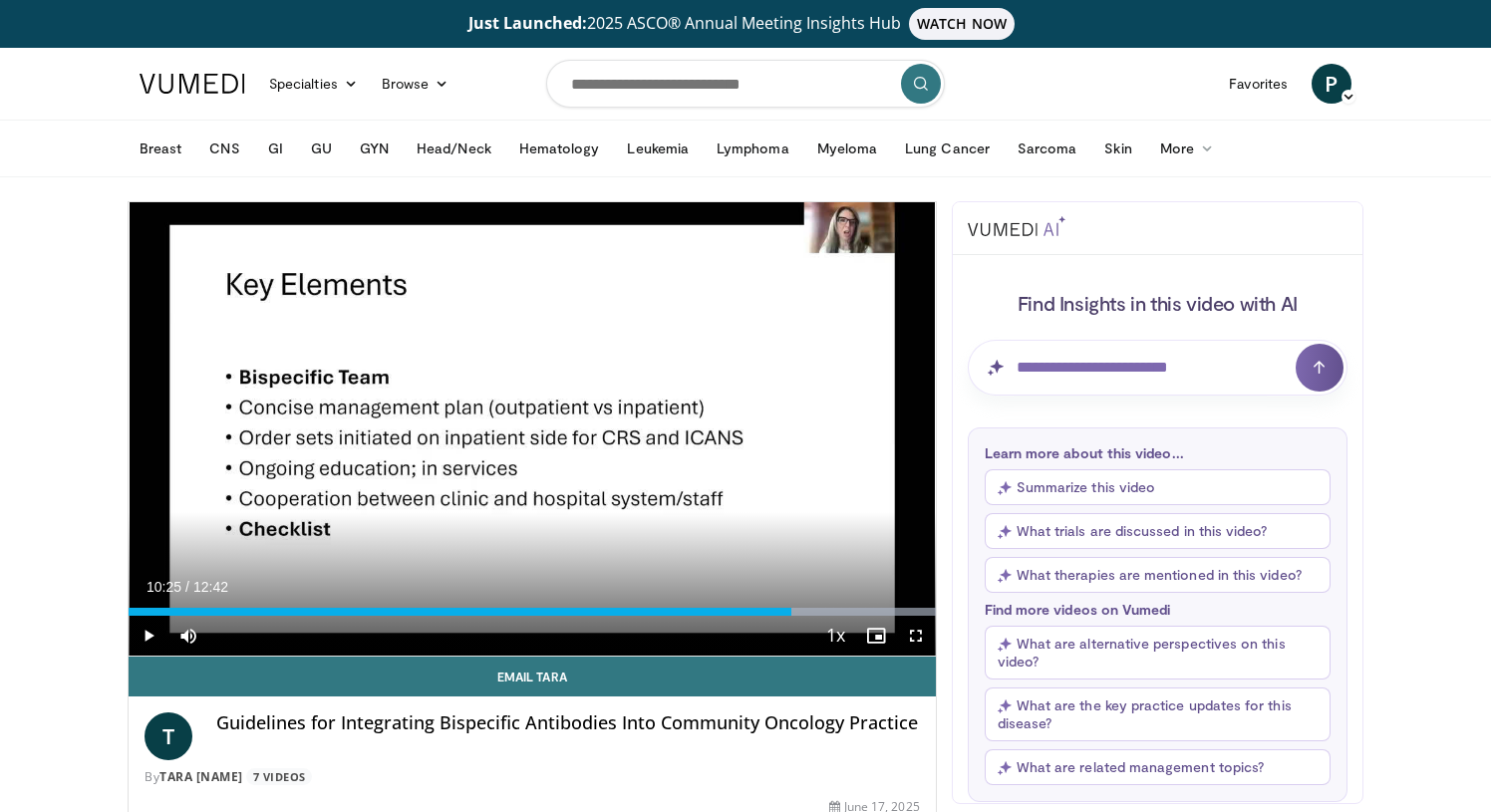 click at bounding box center [149, 636] 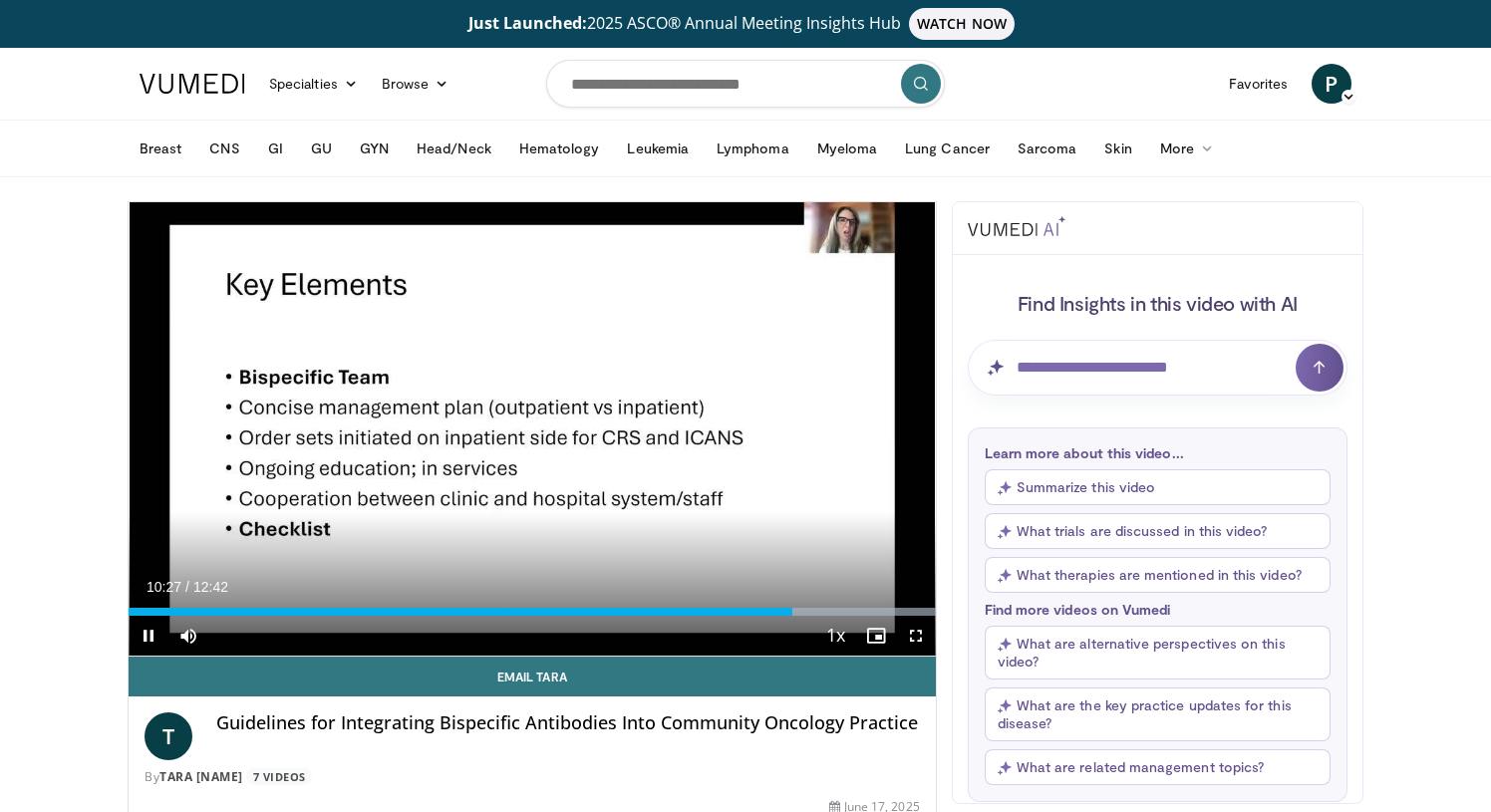 click at bounding box center (916, 636) 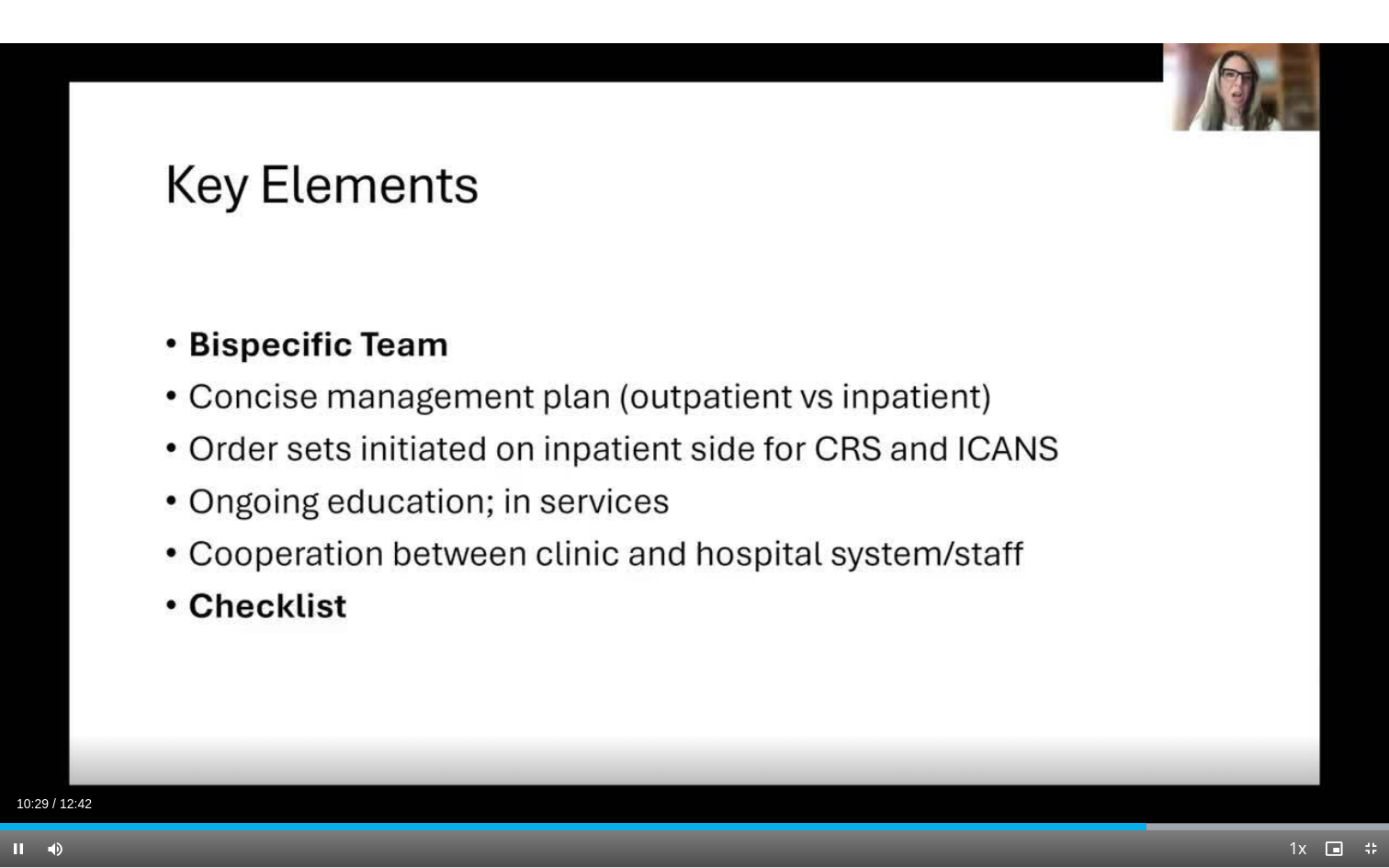 click at bounding box center (18, 849) 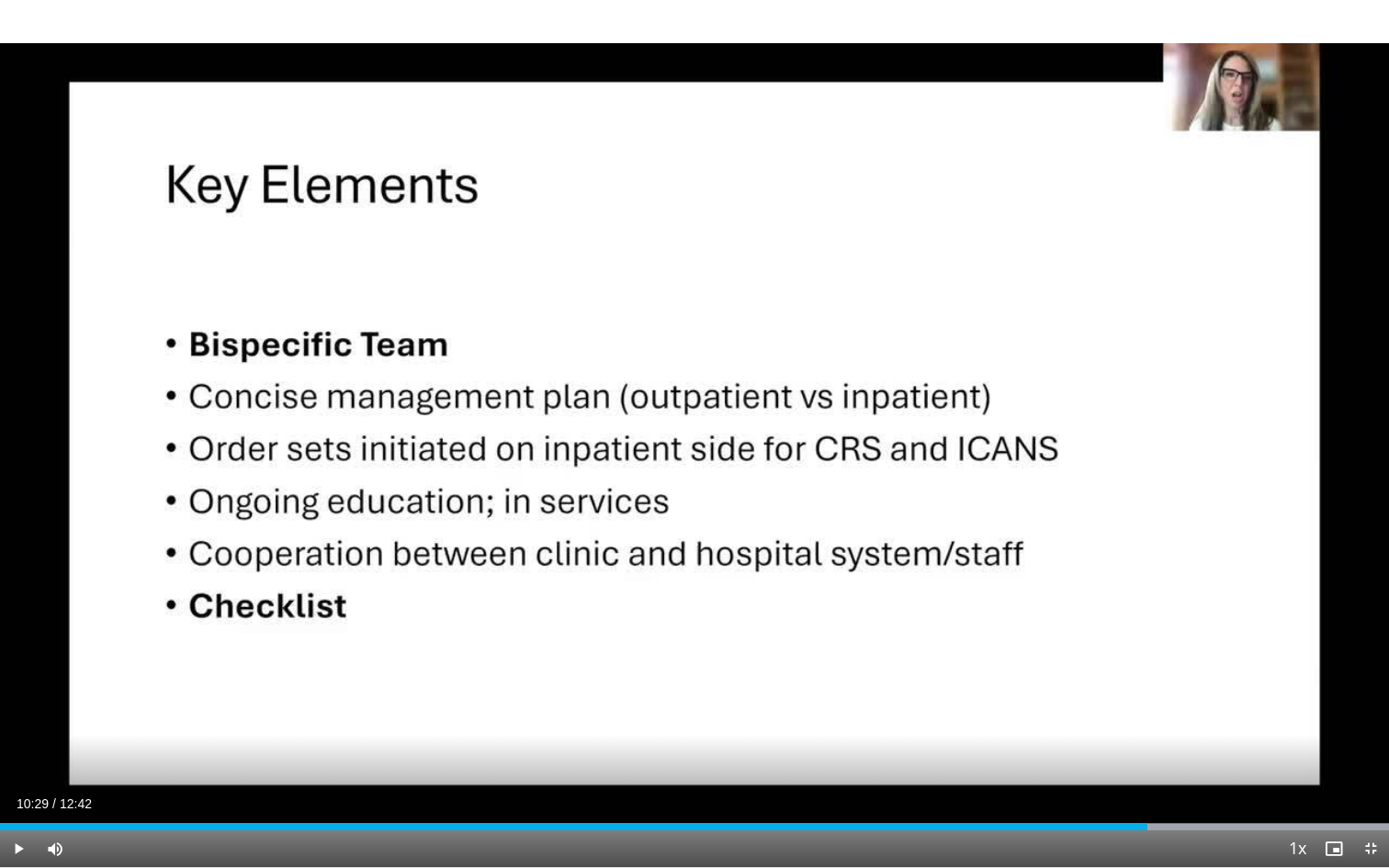 click at bounding box center [18, 849] 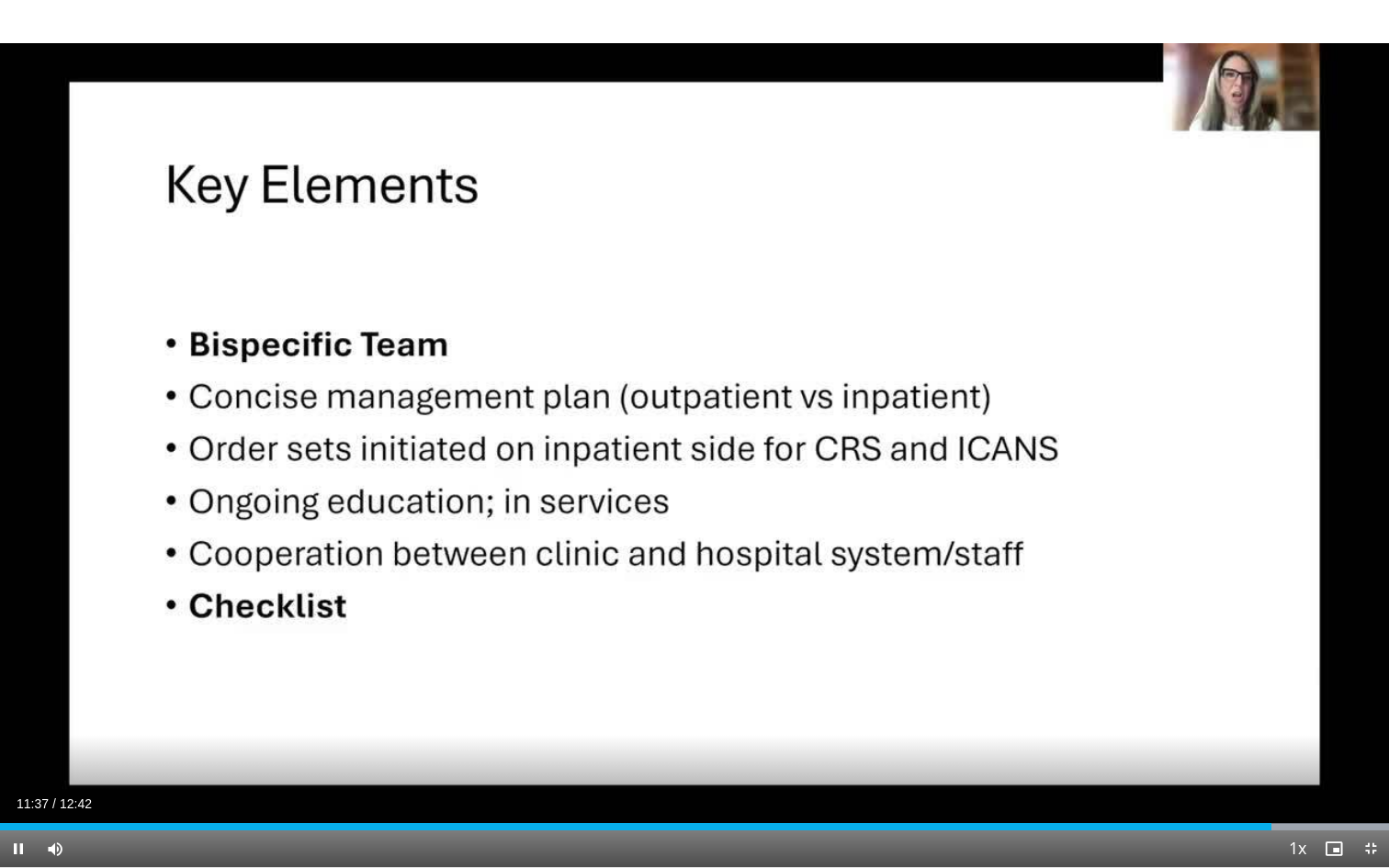 click at bounding box center (18, 849) 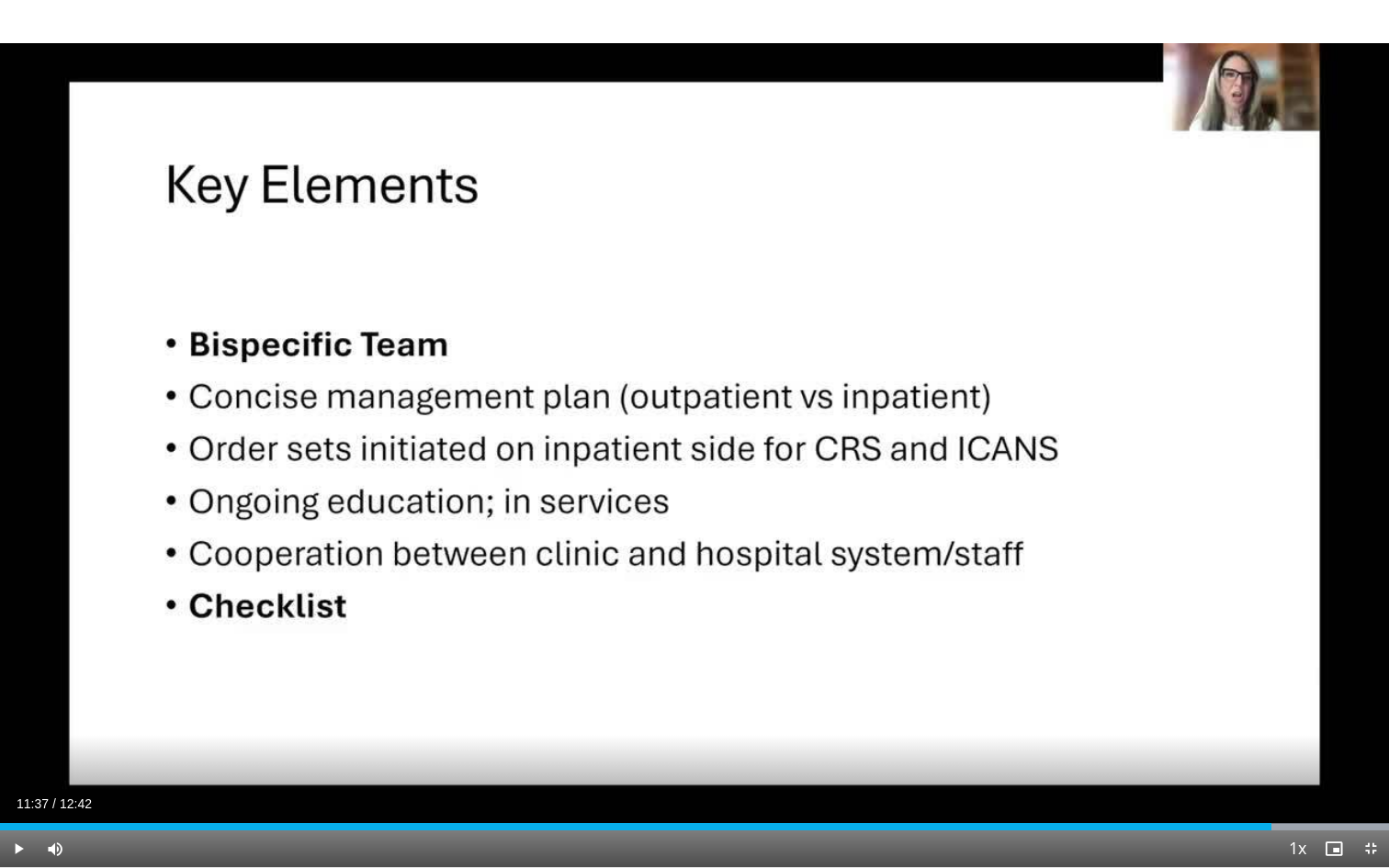 click at bounding box center (18, 849) 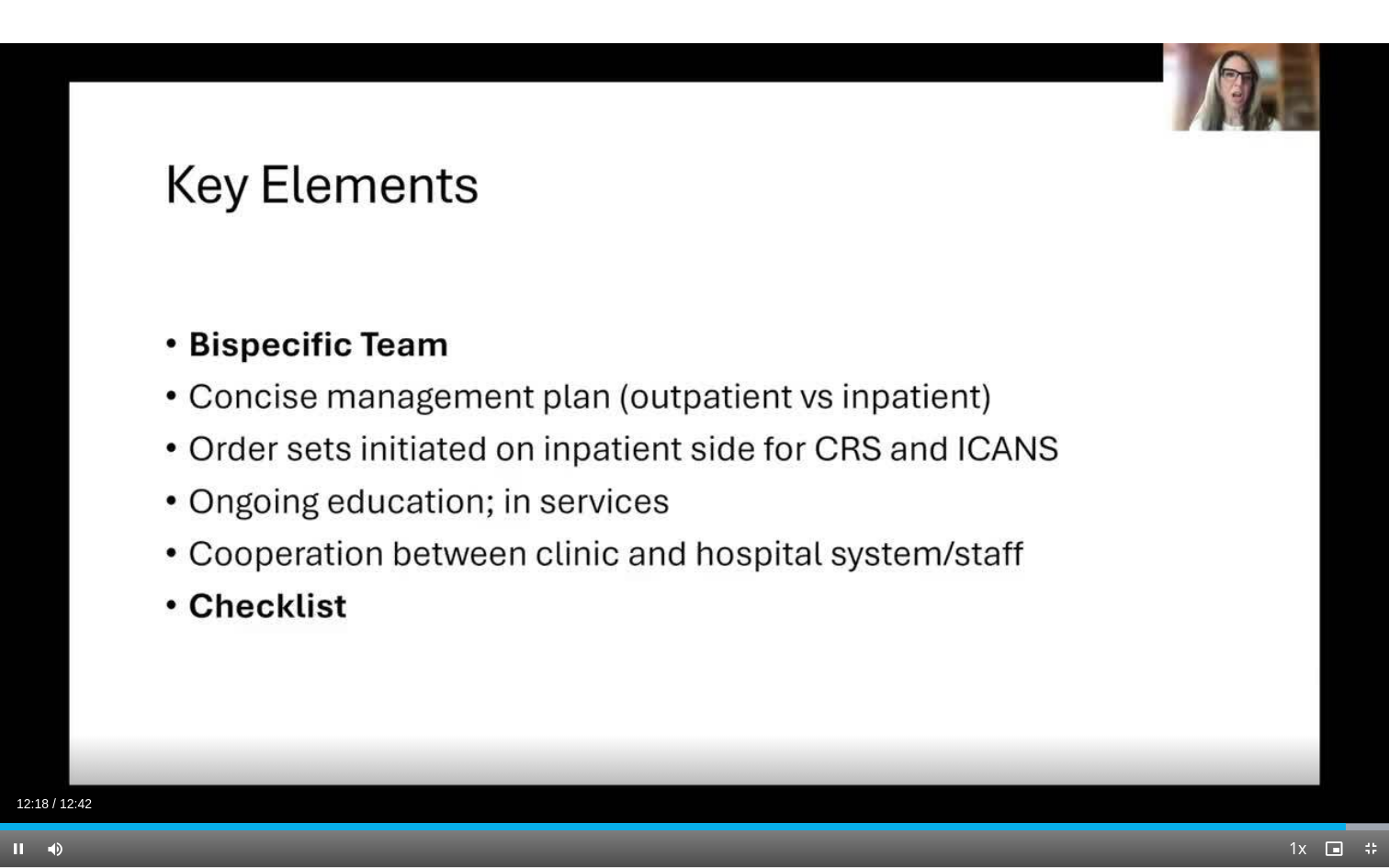 click at bounding box center (18, 849) 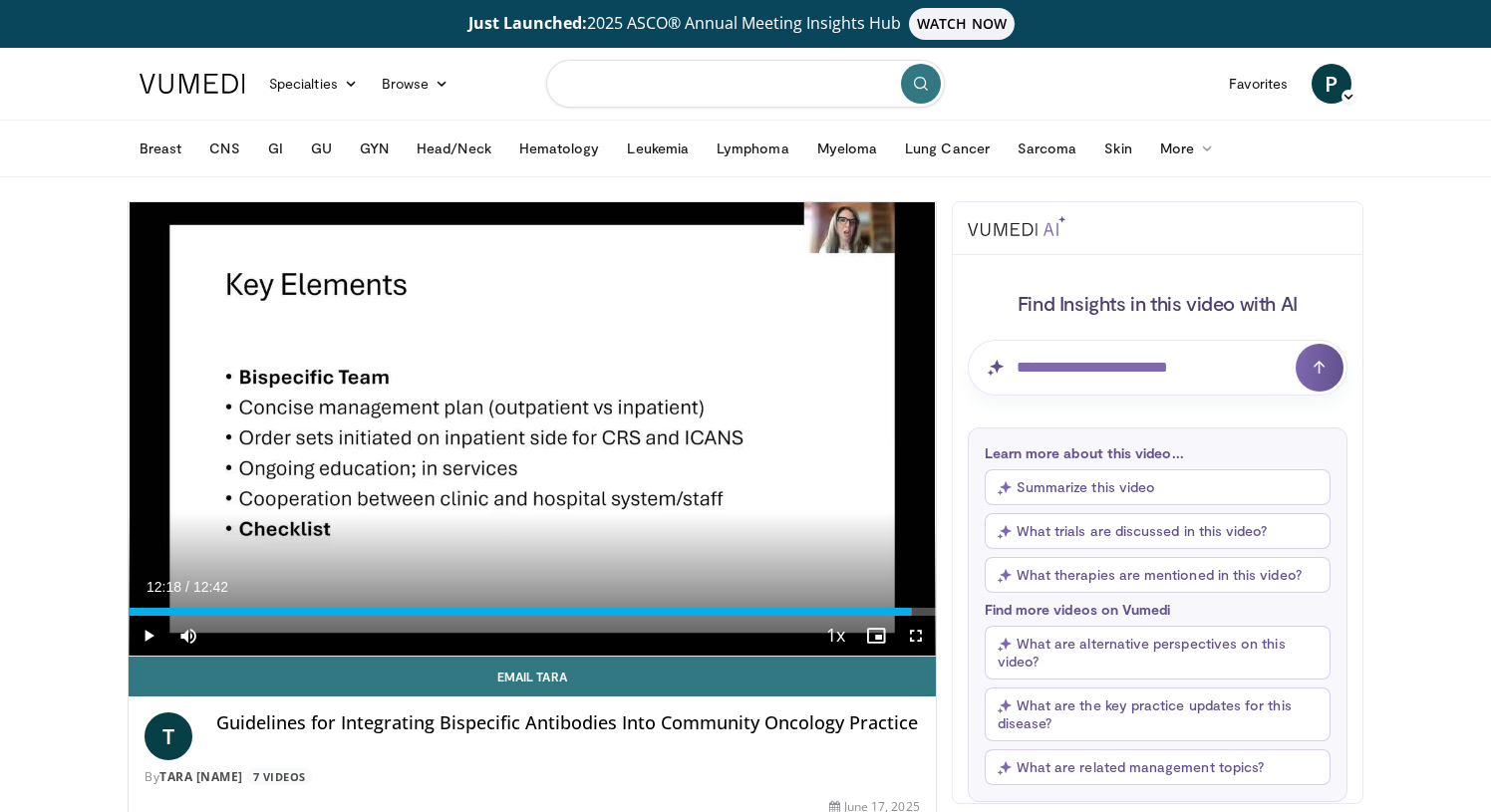 click at bounding box center (746, 84) 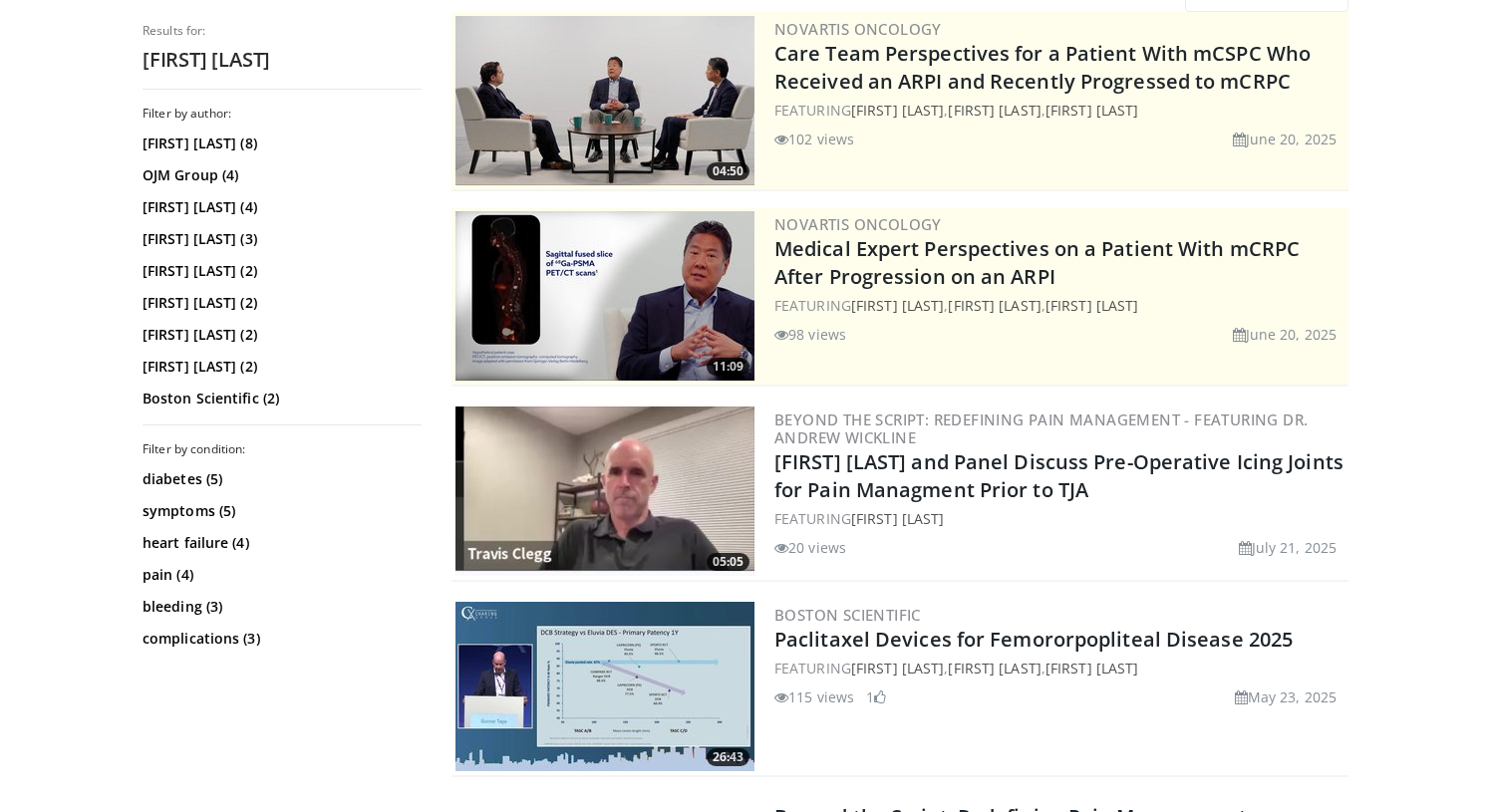 scroll, scrollTop: 258, scrollLeft: 0, axis: vertical 